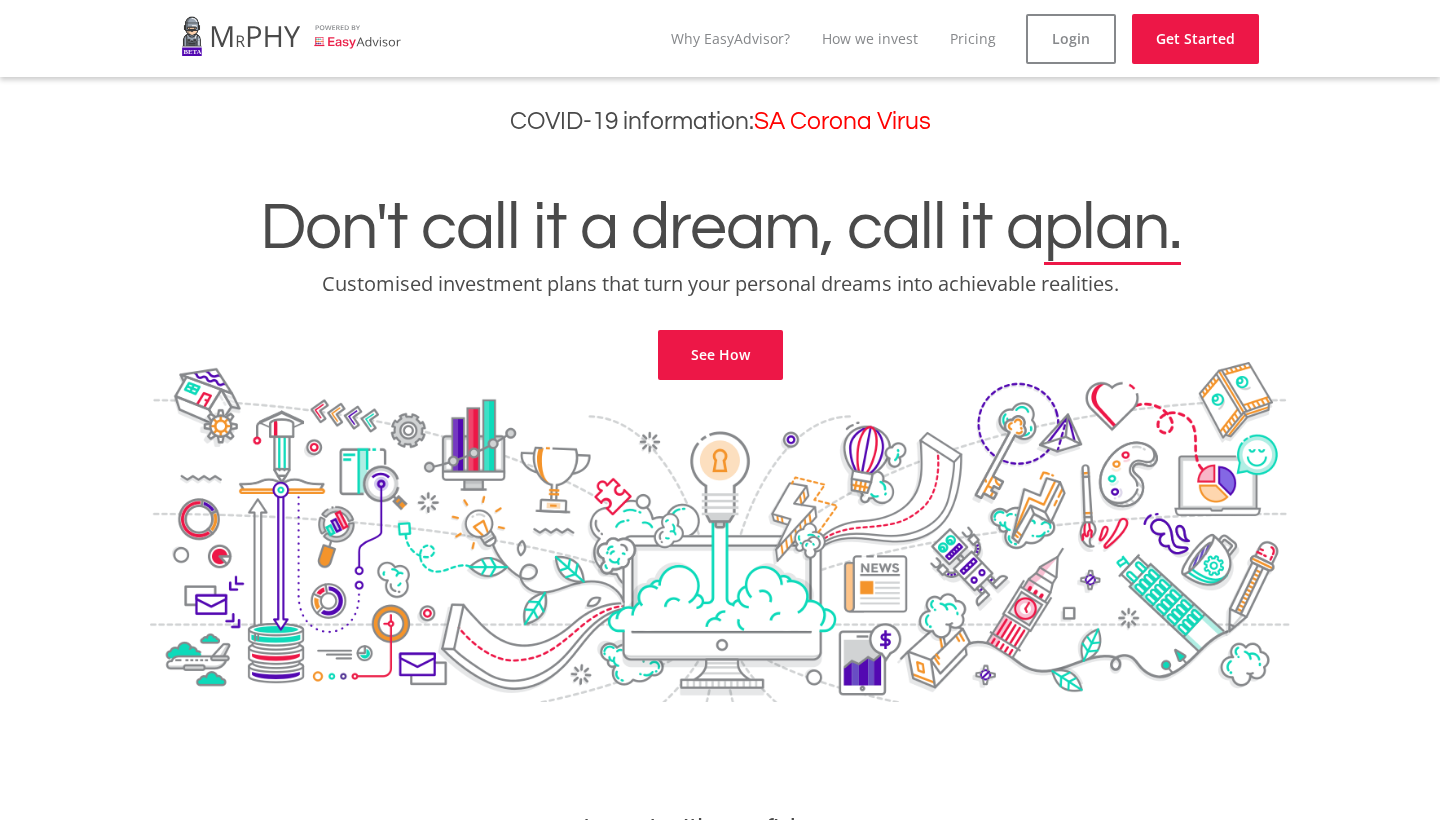 scroll, scrollTop: 0, scrollLeft: 0, axis: both 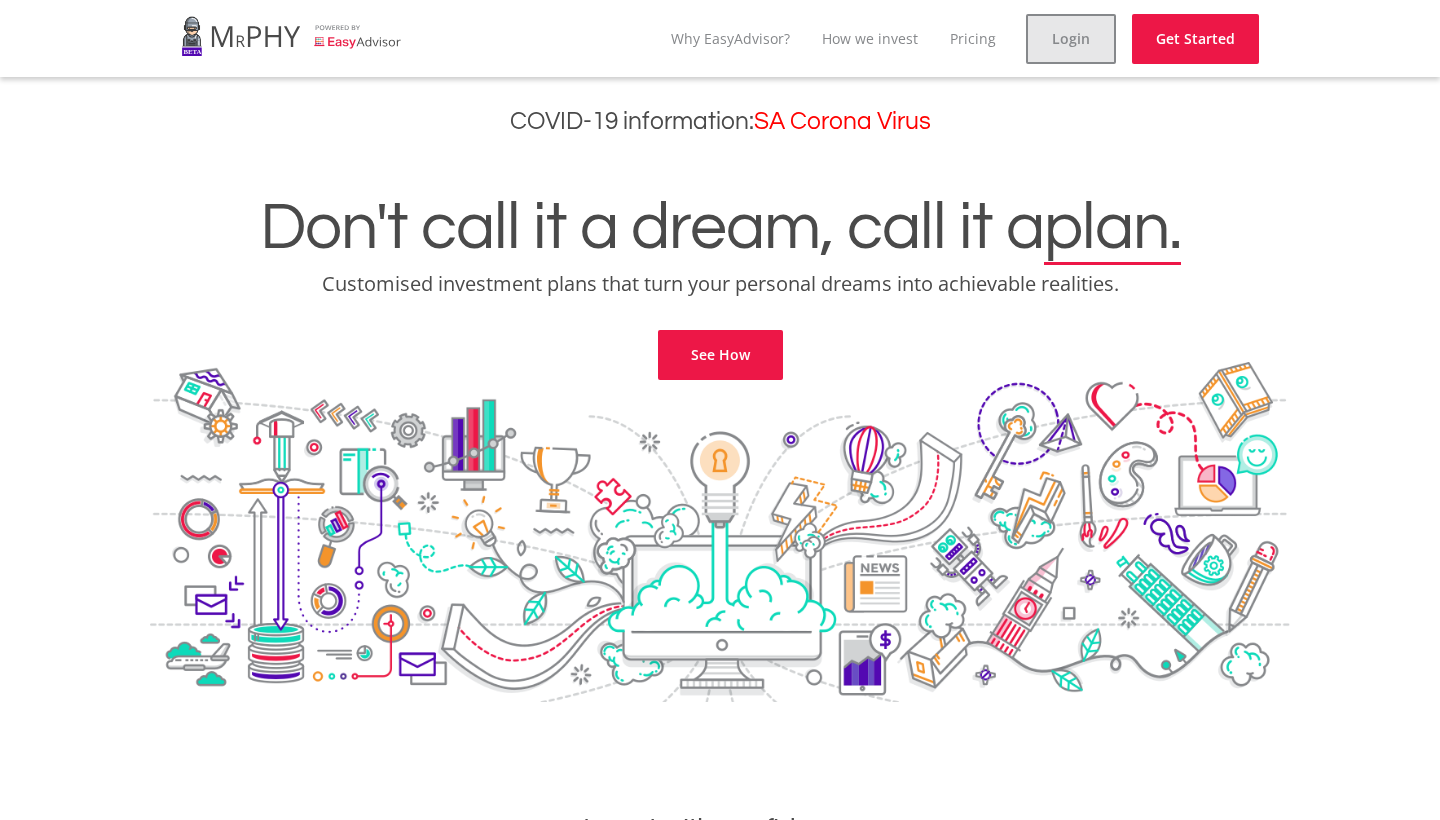 click on "Login" at bounding box center [1071, 39] 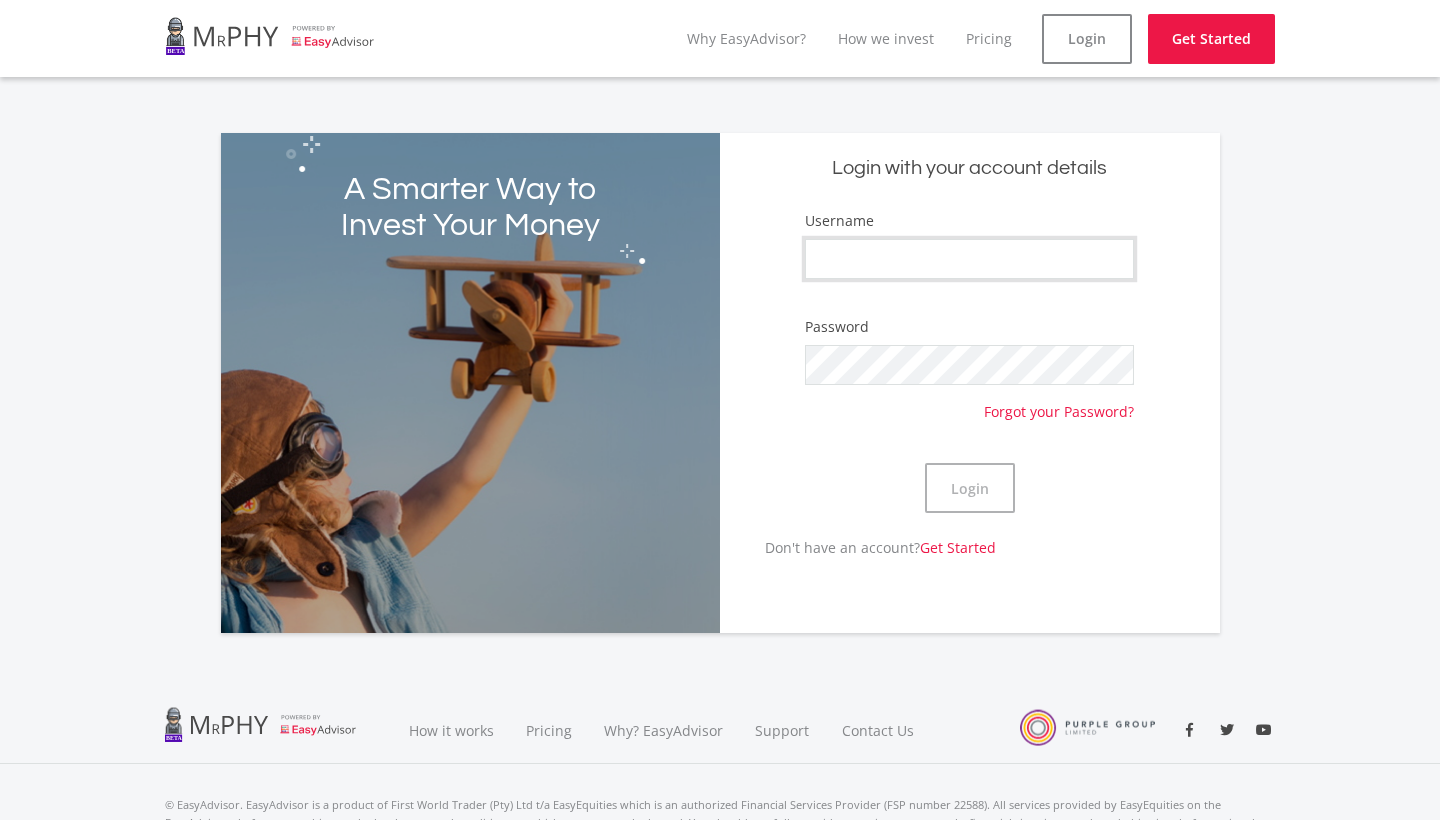 click on "Username" at bounding box center (969, 259) 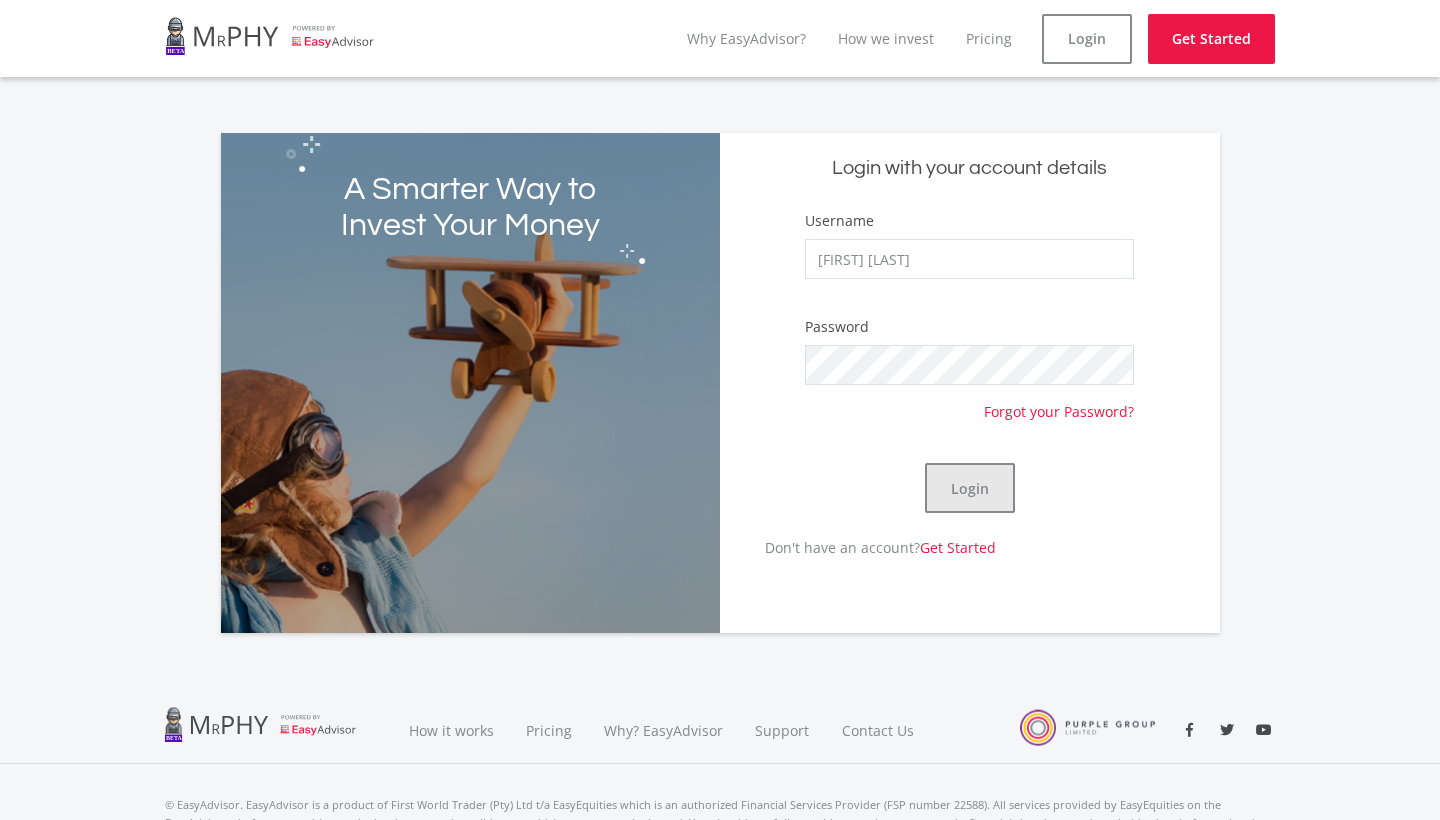 click on "Login" 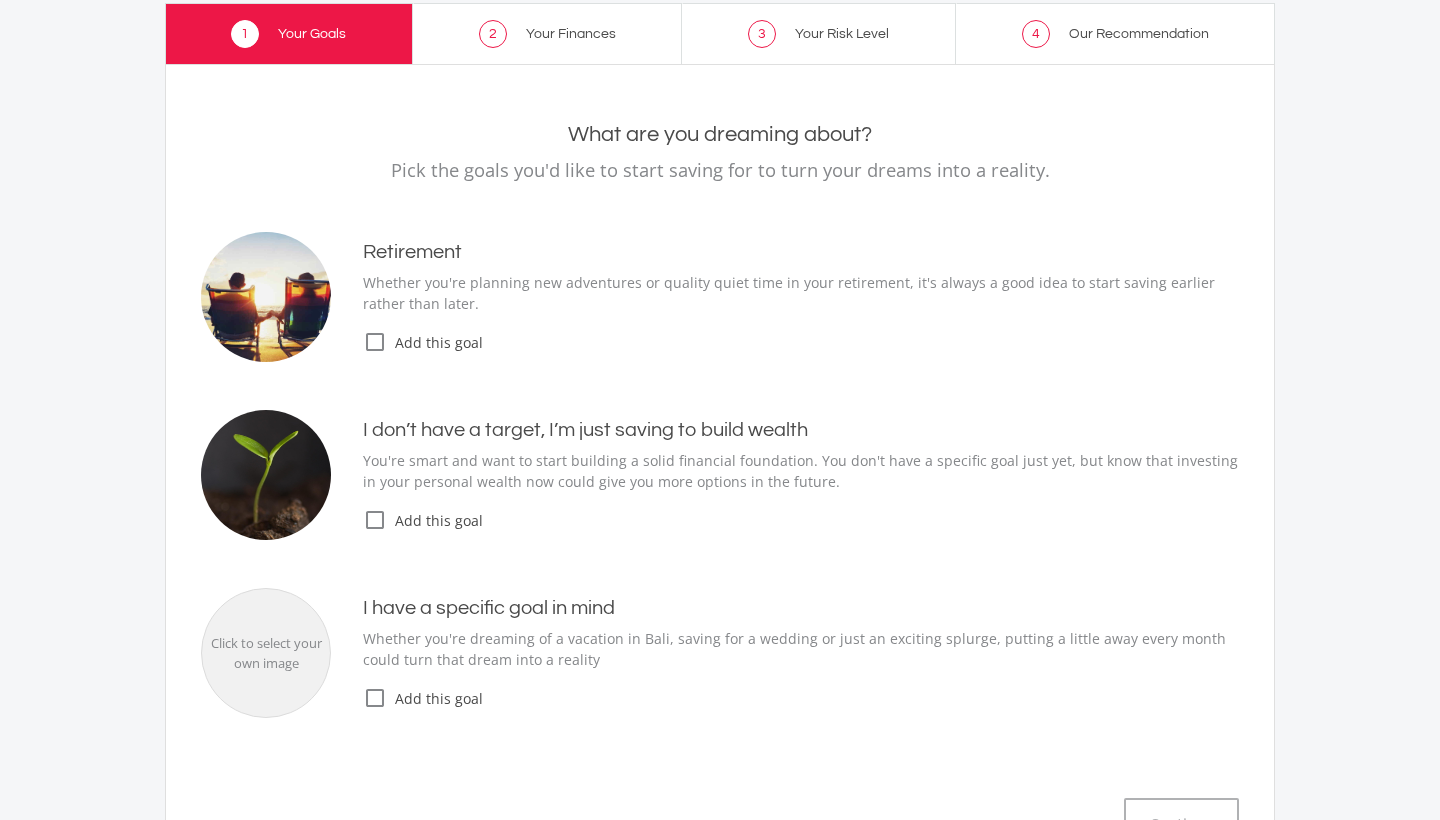 scroll, scrollTop: 151, scrollLeft: 0, axis: vertical 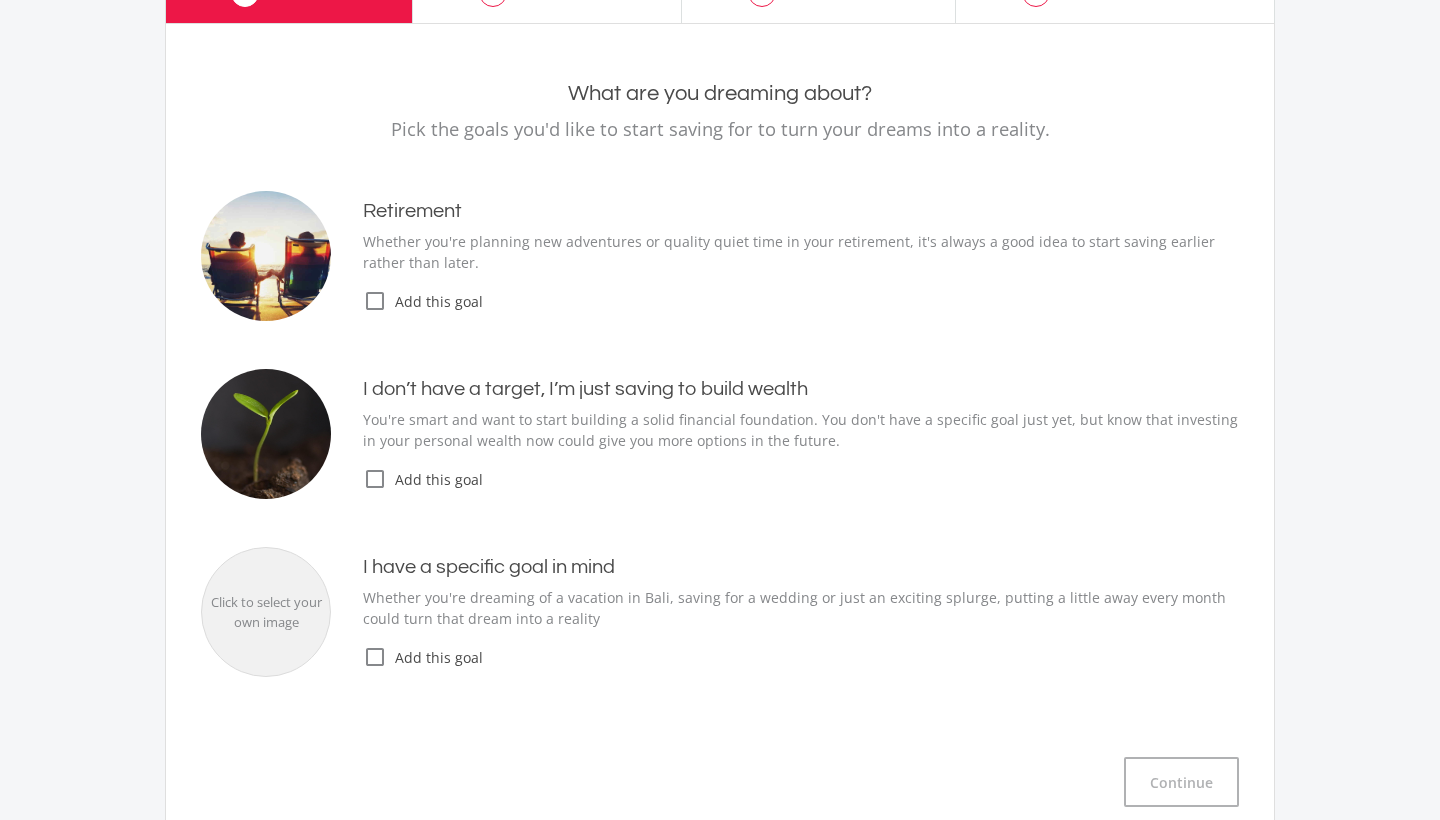 click on "check_box_outline_blank" 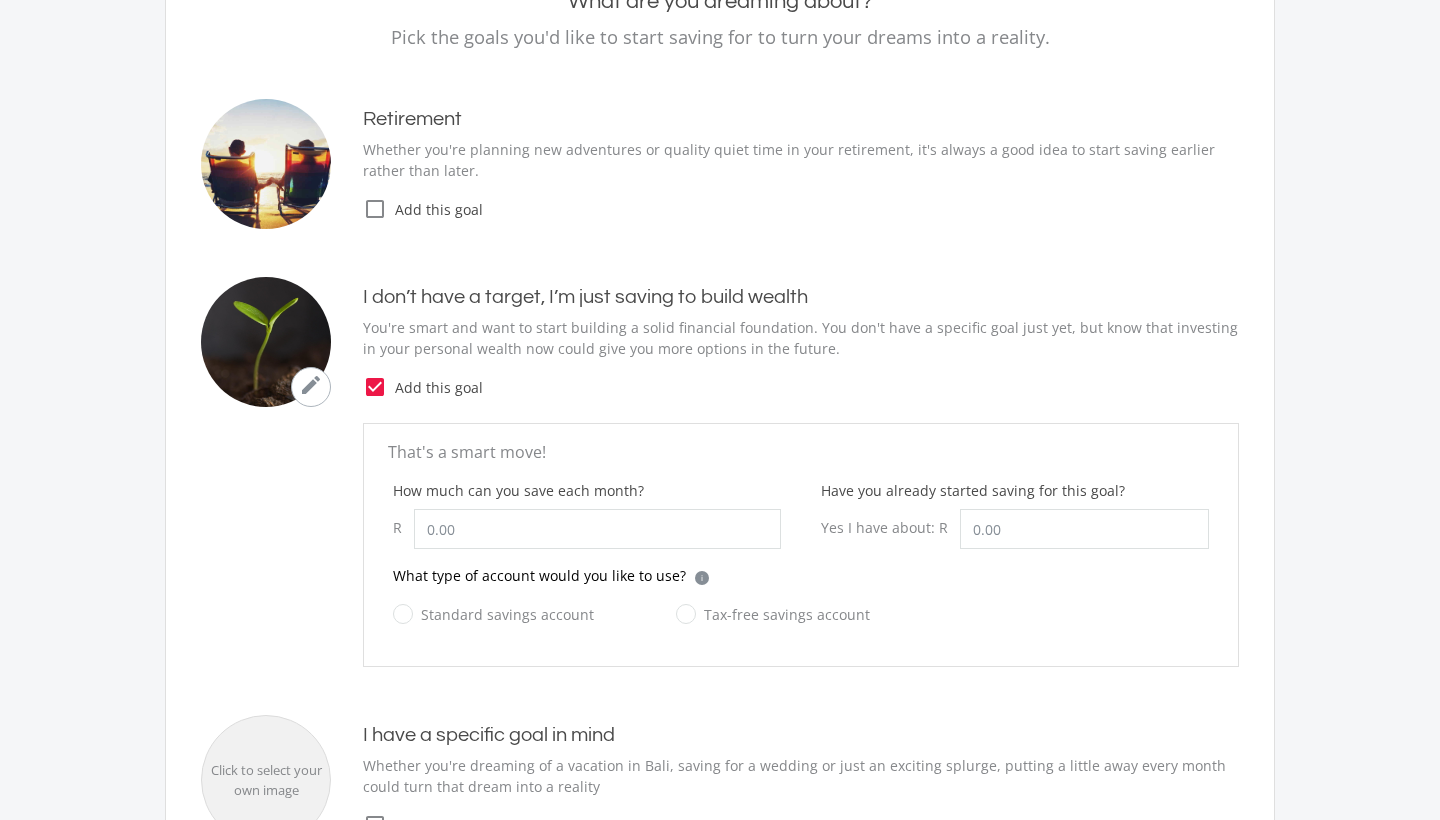 scroll, scrollTop: 246, scrollLeft: 0, axis: vertical 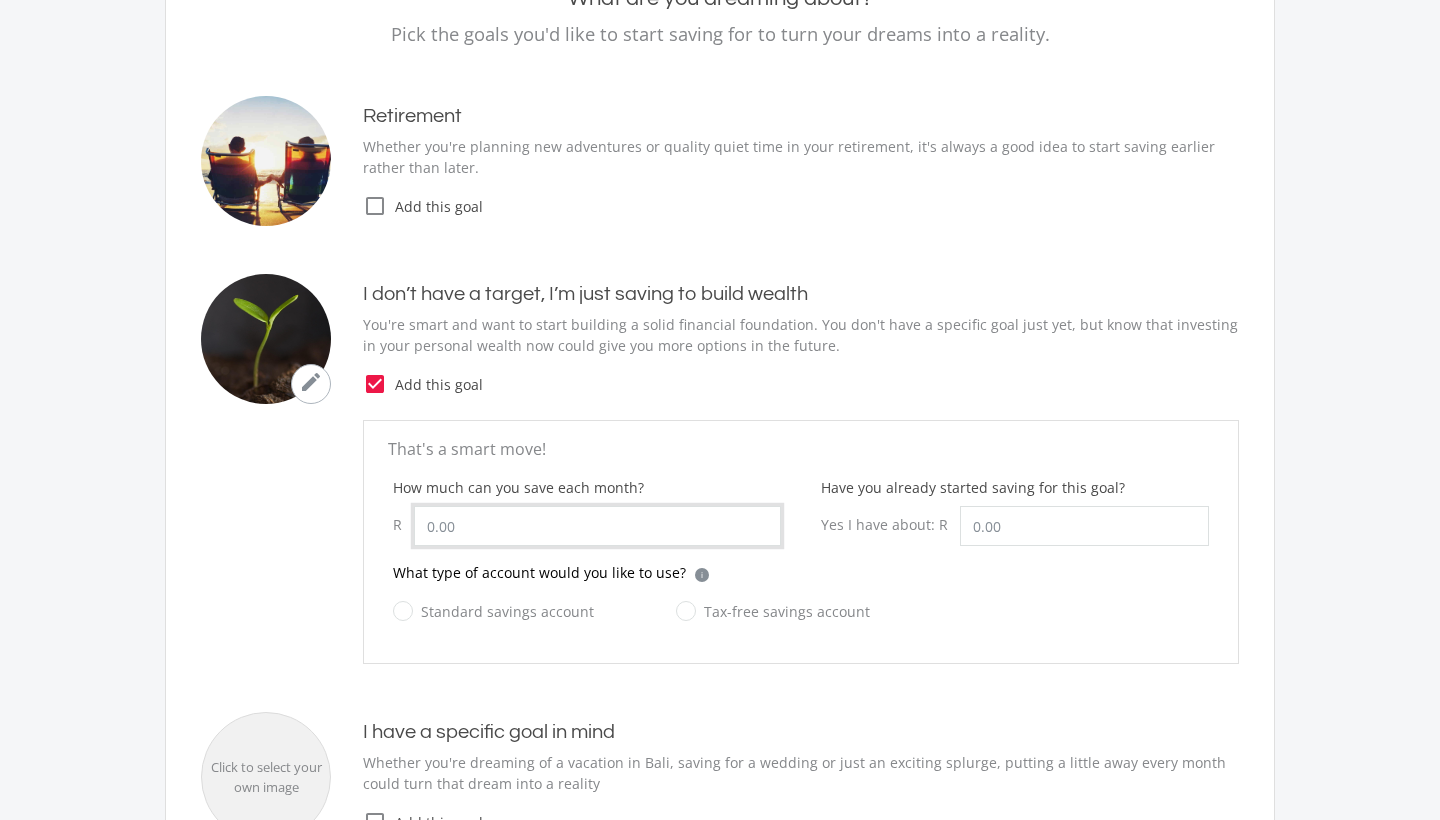 click on "How much can you save each month?" at bounding box center [597, 526] 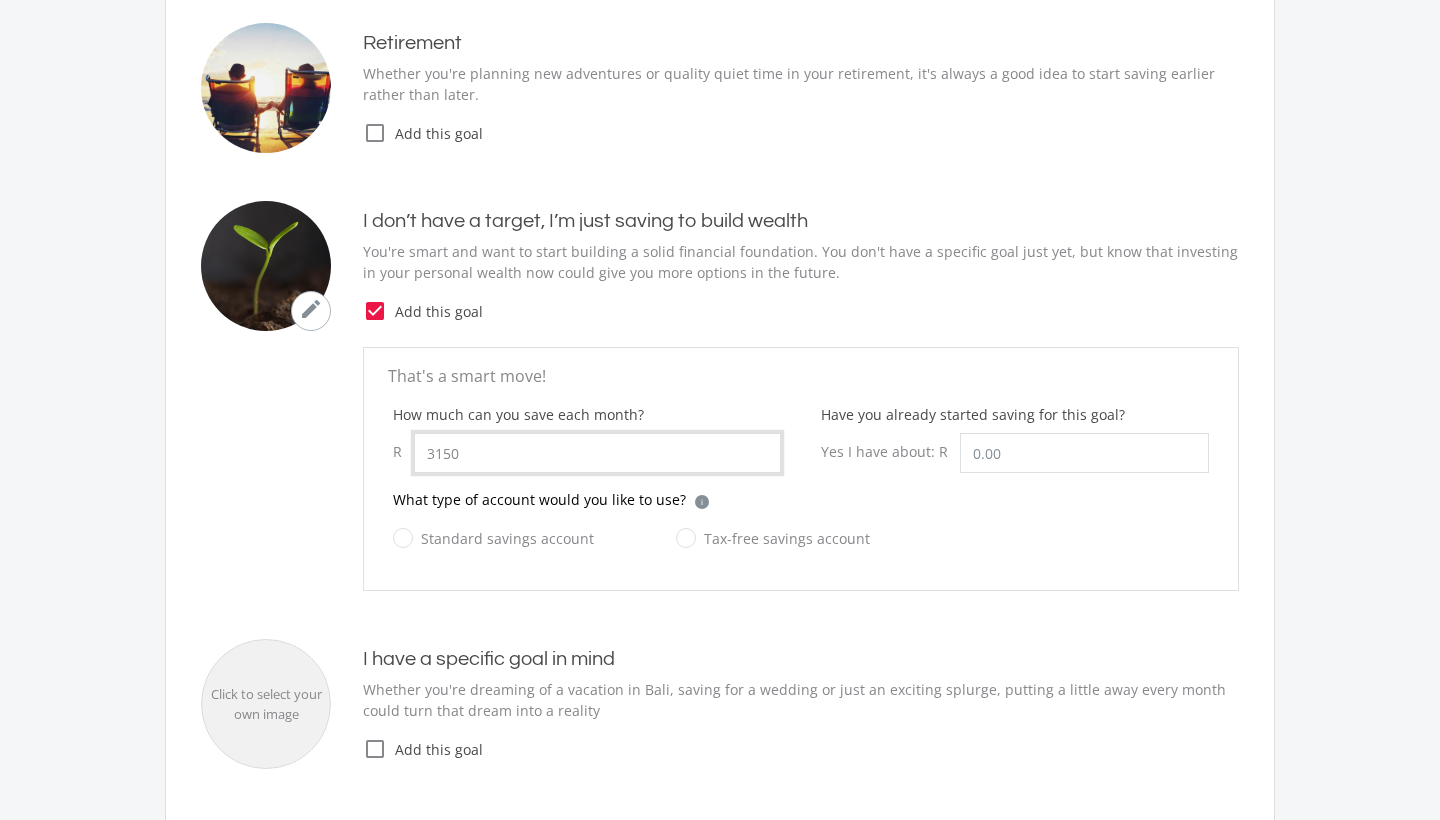 scroll, scrollTop: 322, scrollLeft: 0, axis: vertical 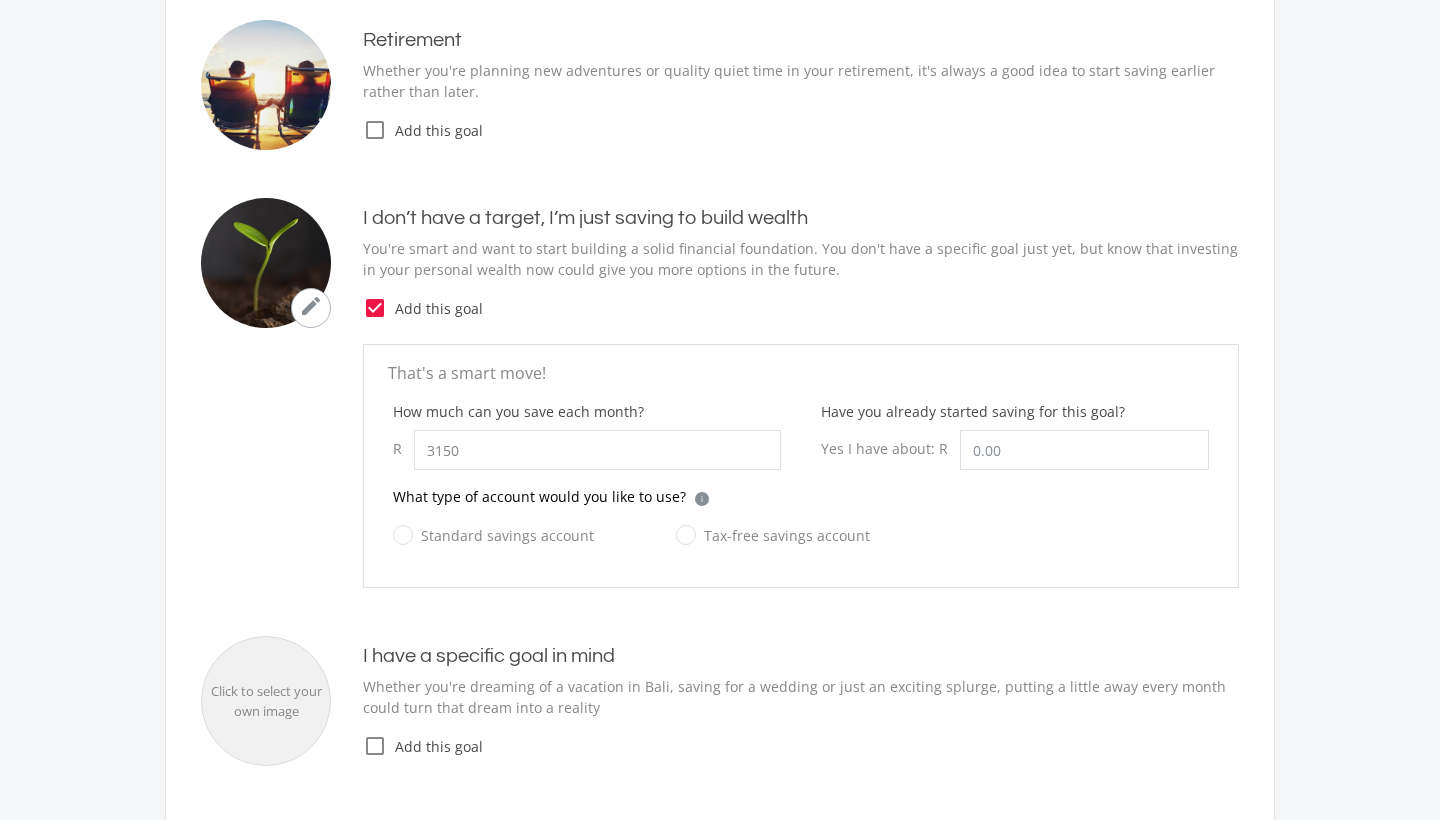 type on "3,150.00" 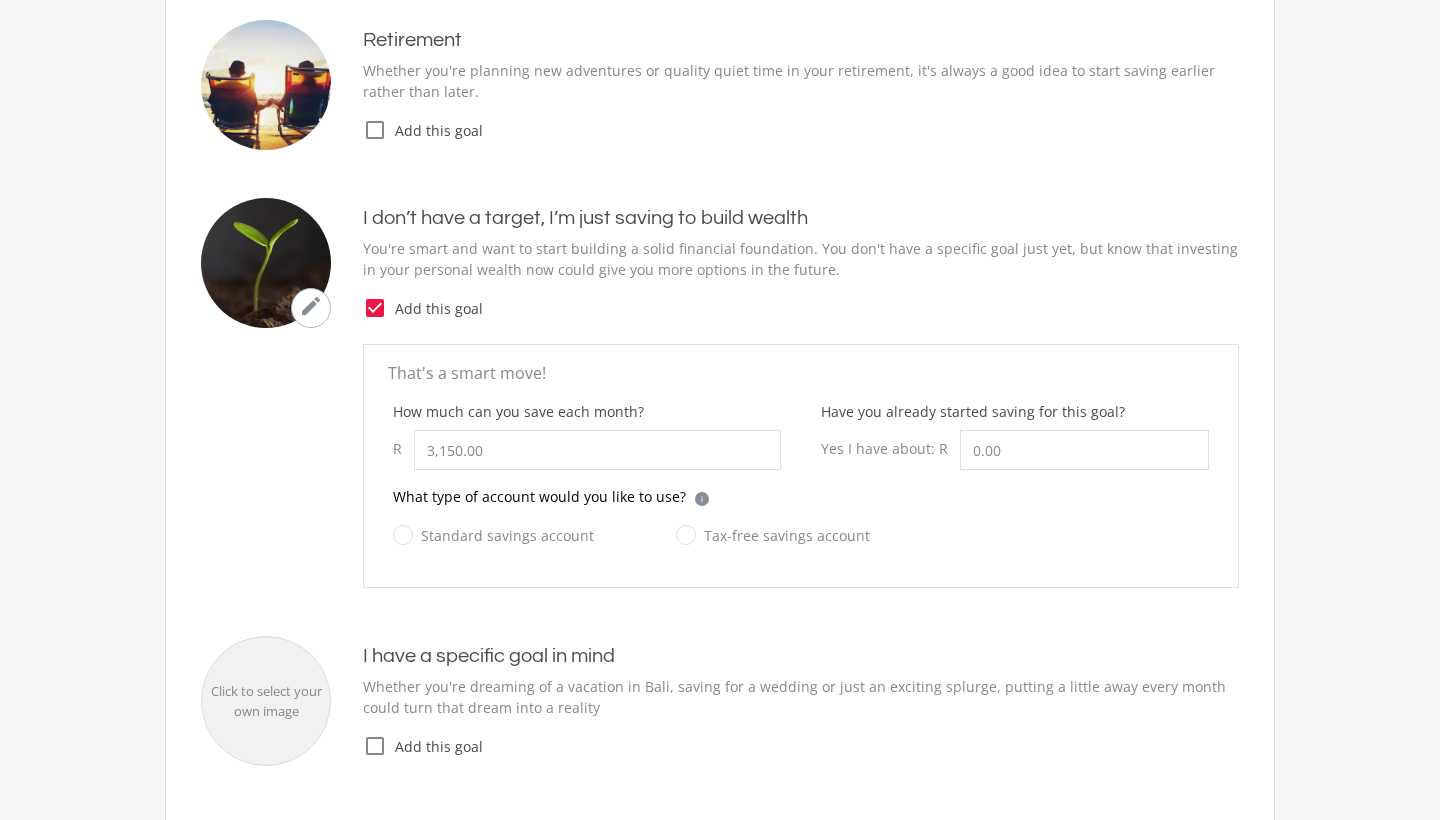 click on "Standard savings account" 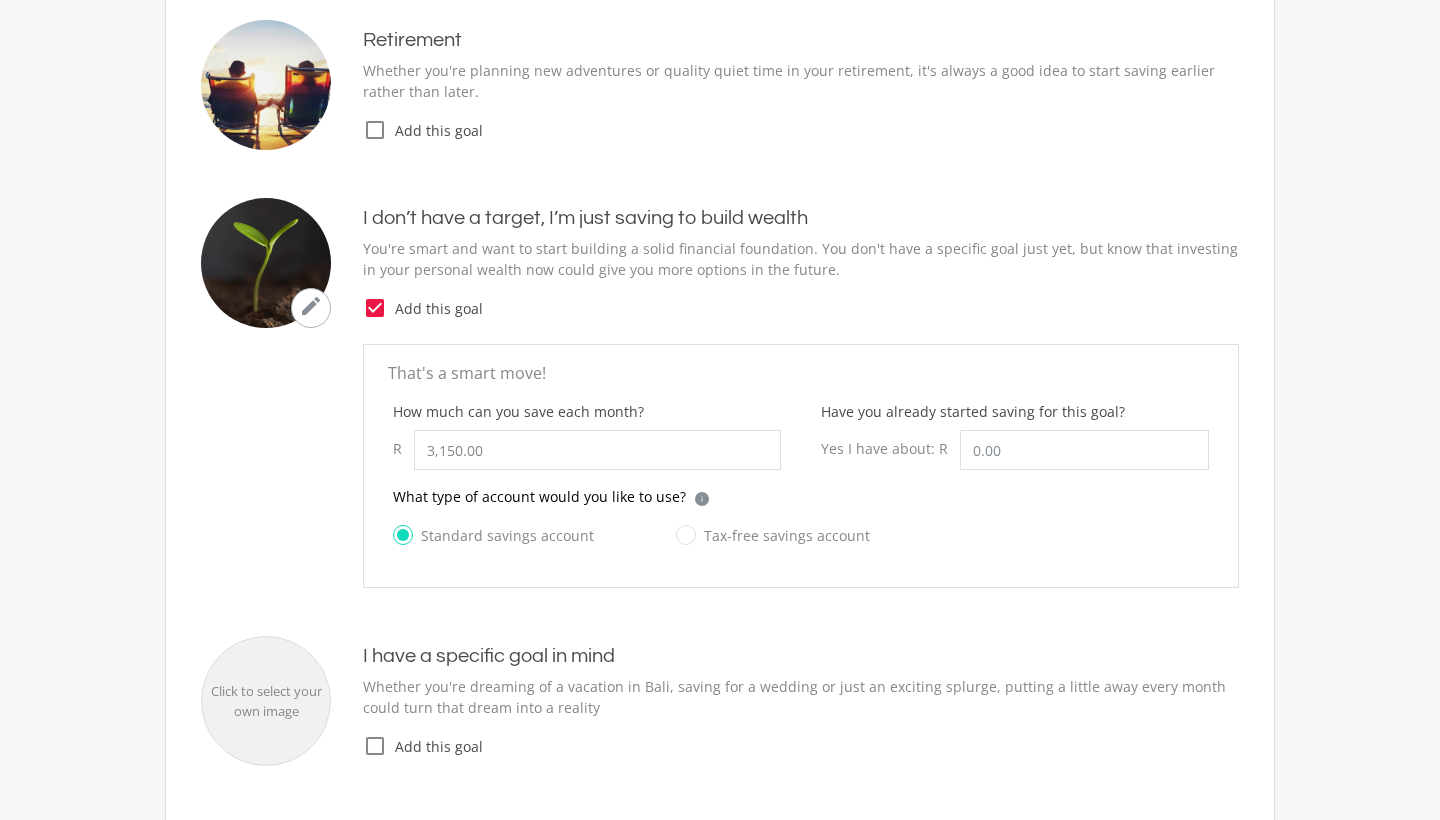 click on "Tax-free savings account" 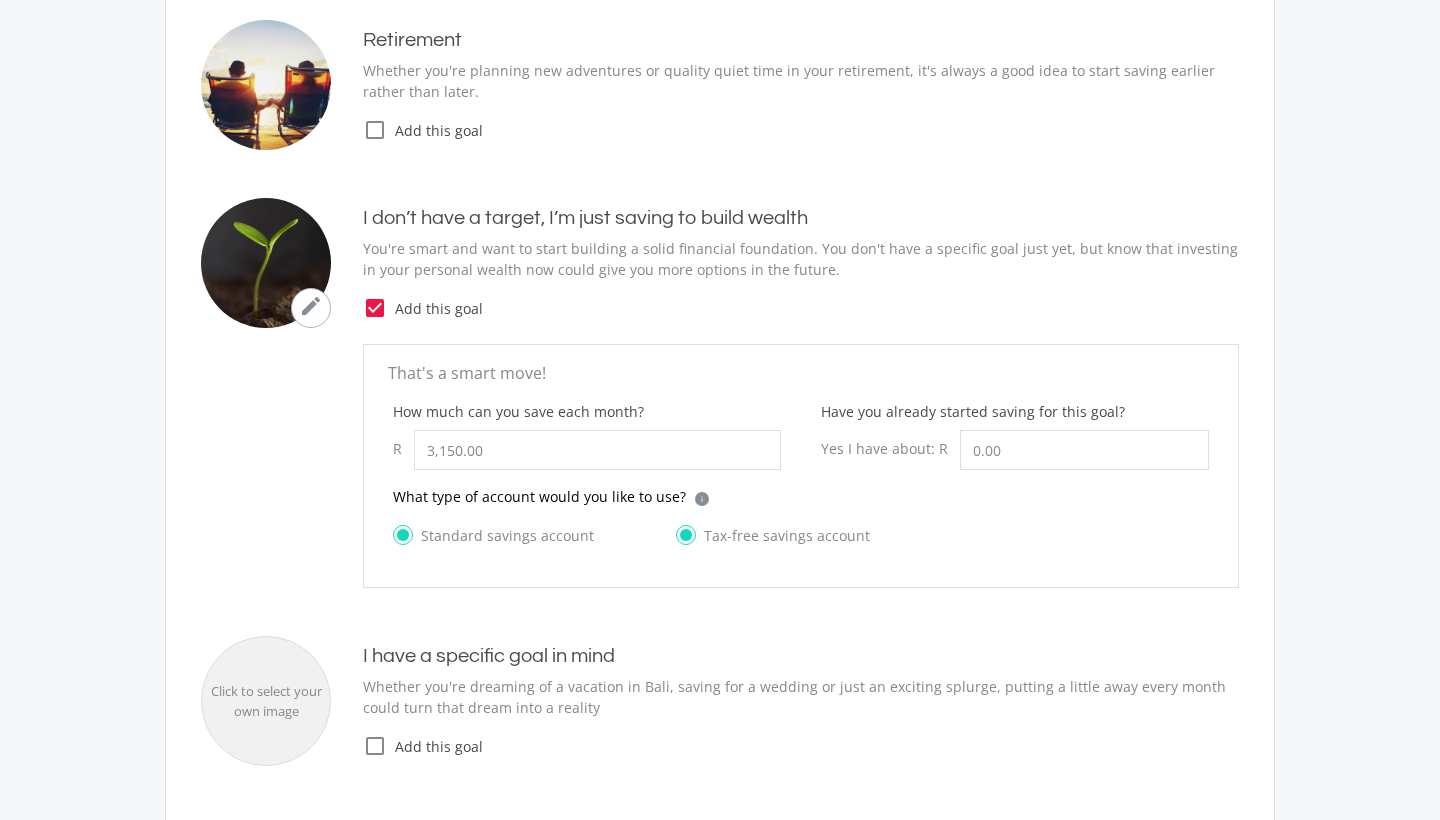 radio on "false" 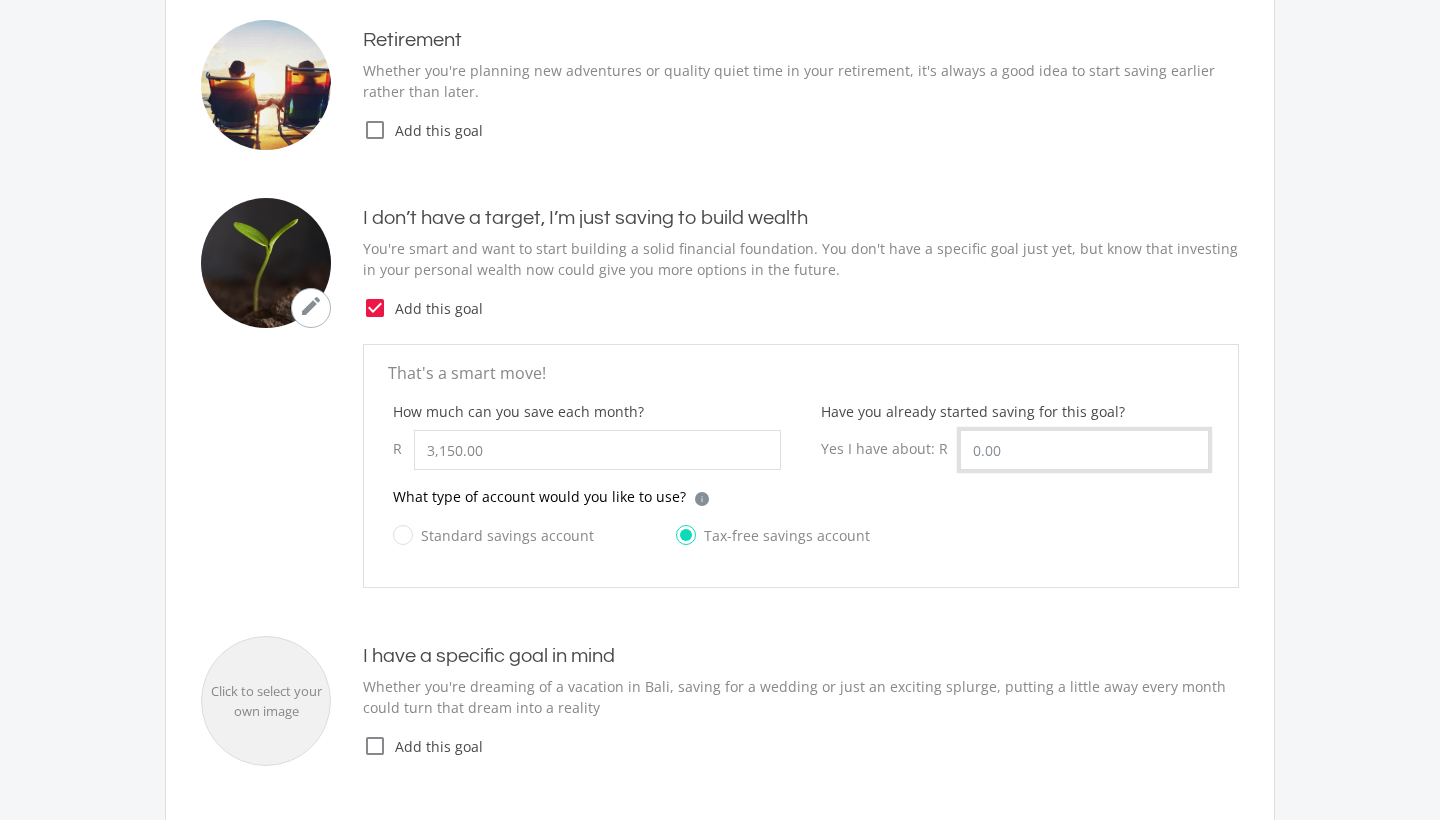 click on "Have you already started saving for this goal?" at bounding box center (1084, 450) 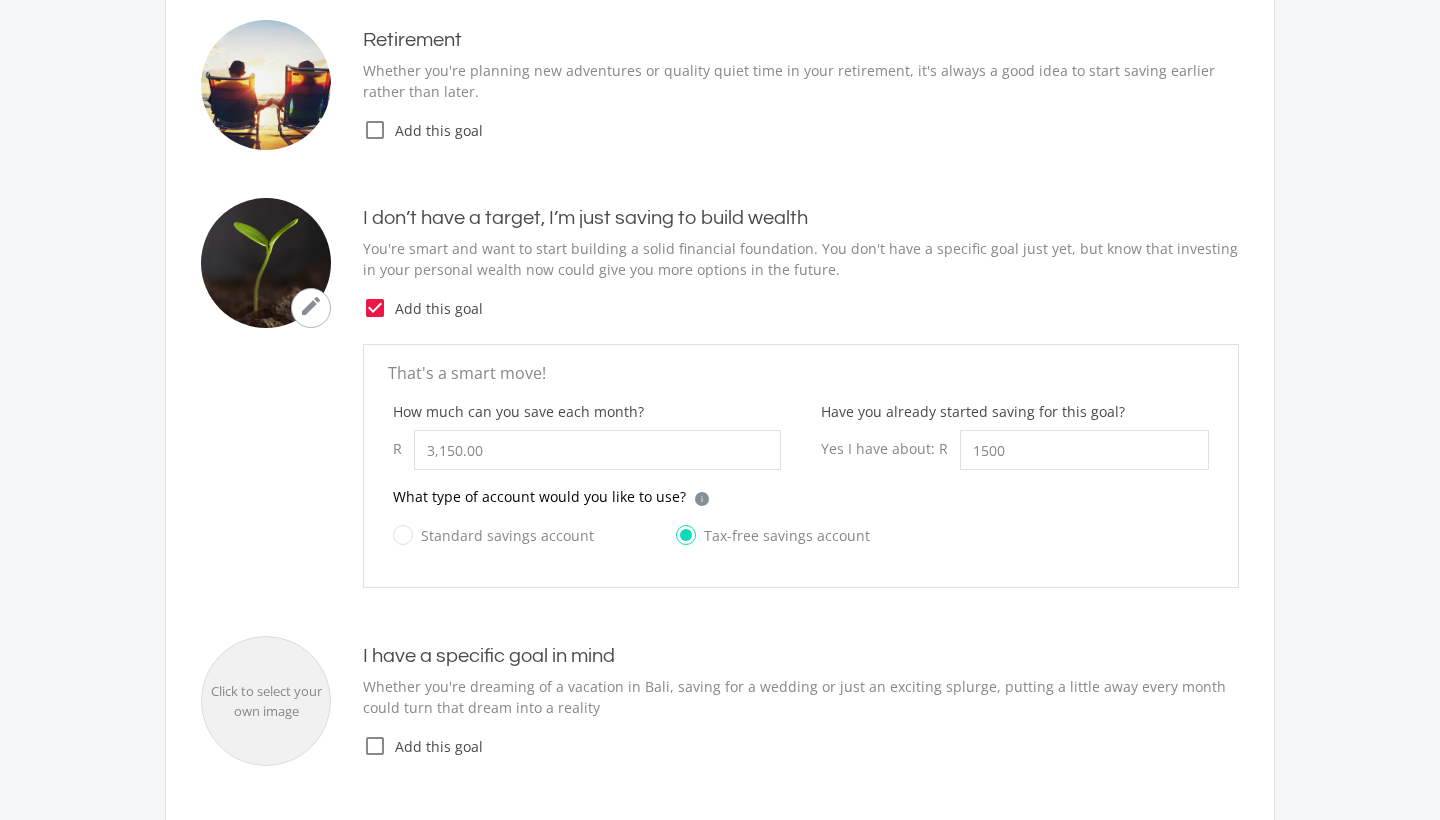 type on "1,500.00" 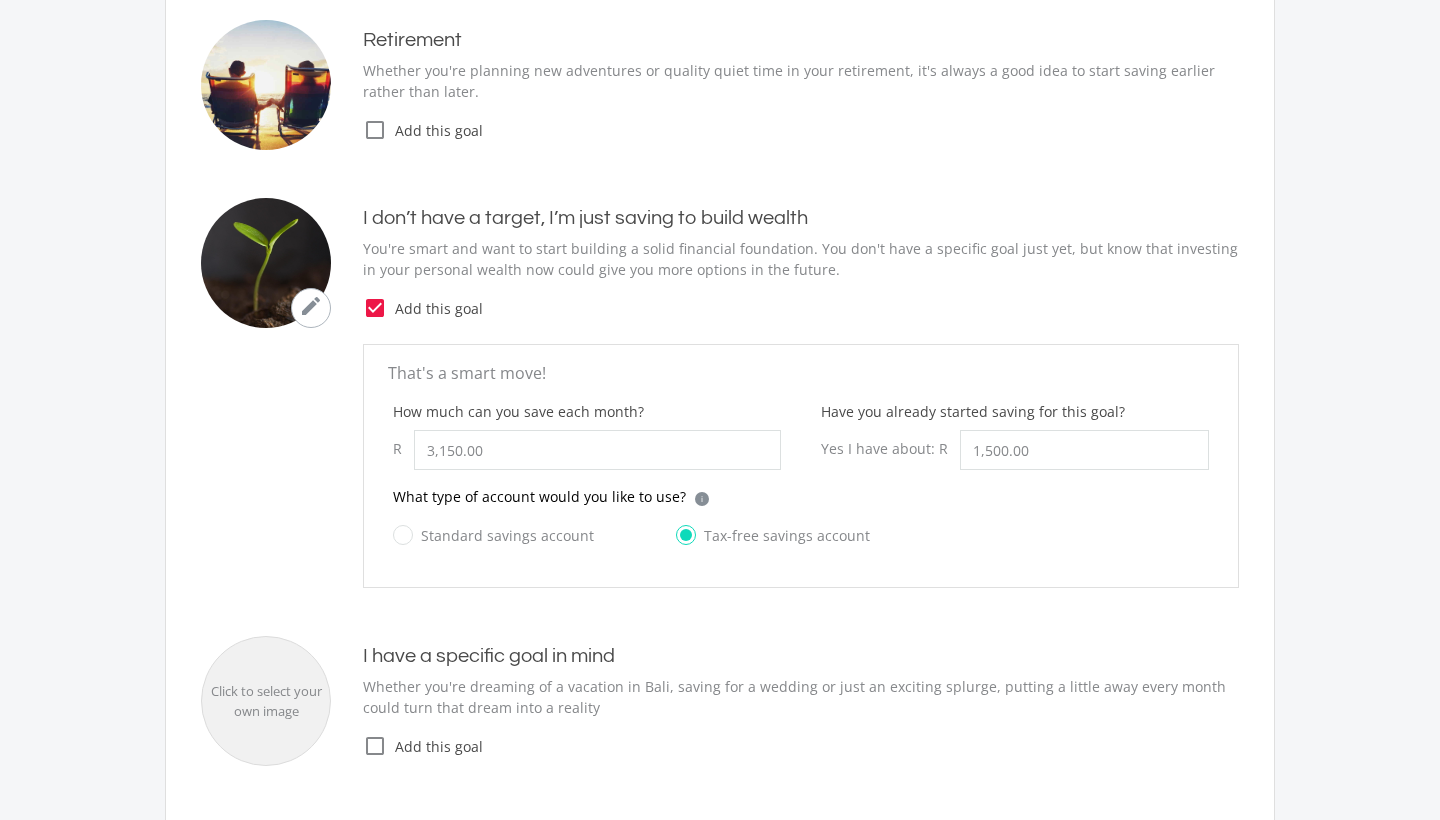 click on "Standard savings account
Tax-free savings account" 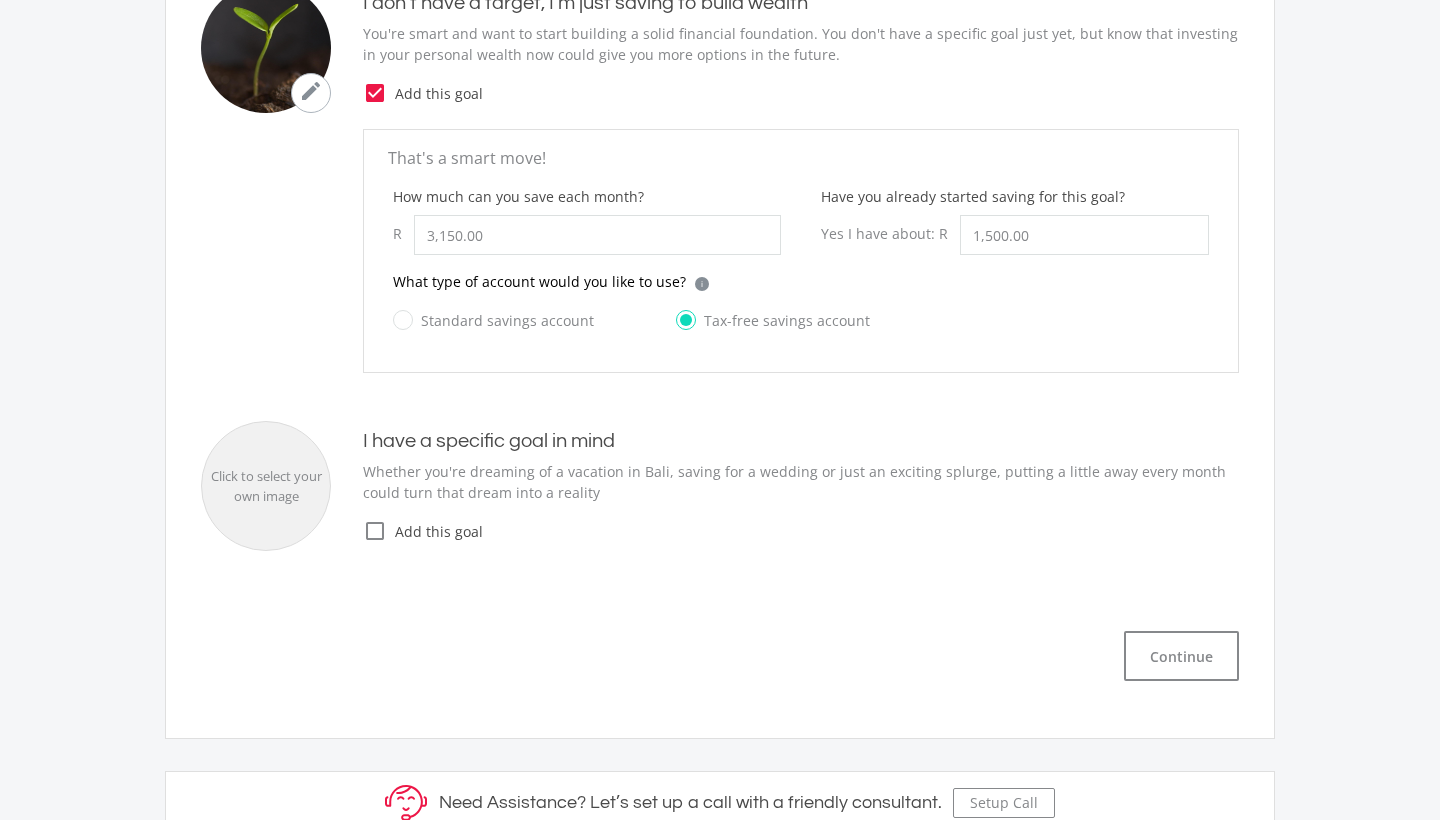 scroll, scrollTop: 537, scrollLeft: 0, axis: vertical 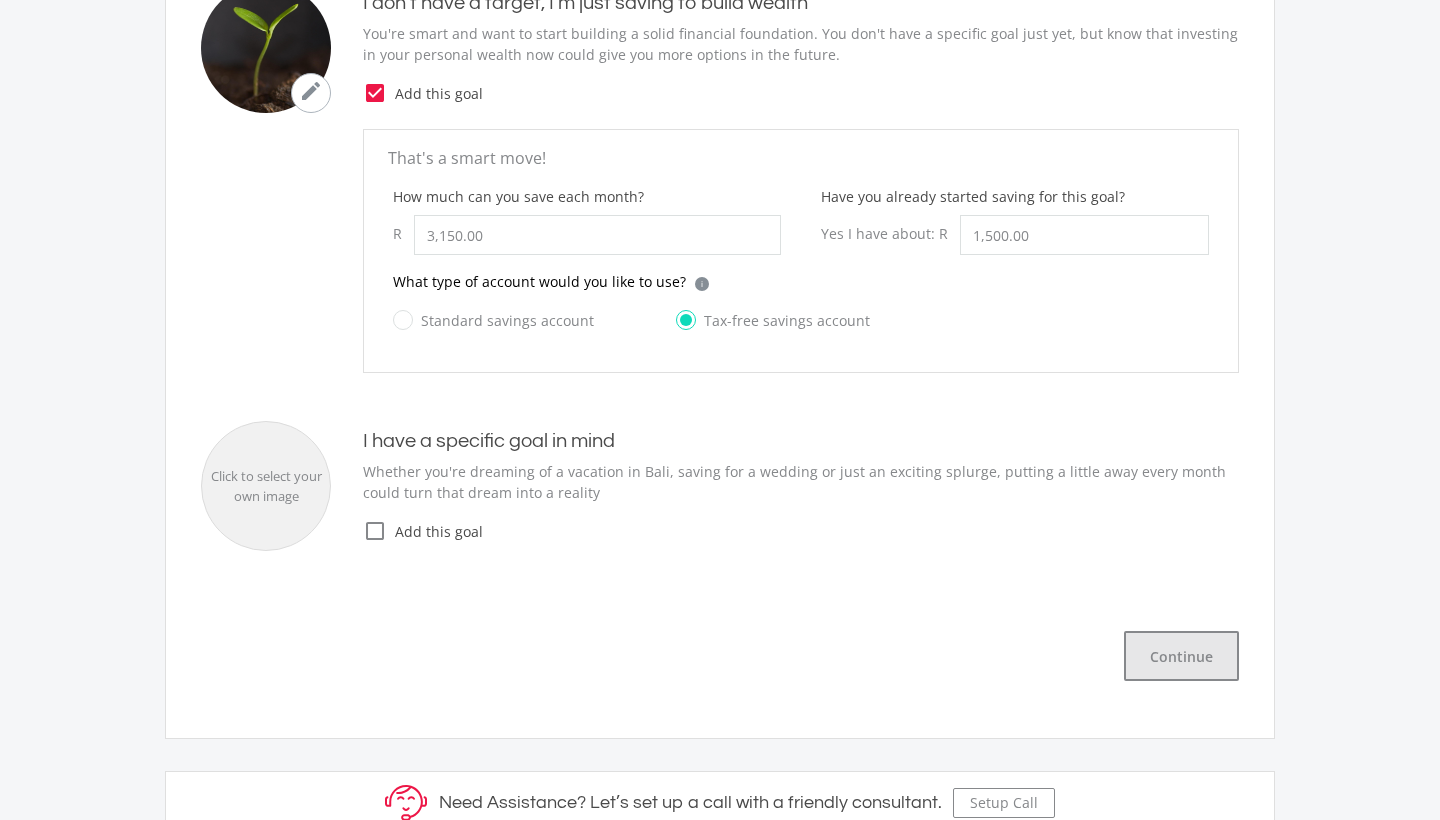 click on "Continue" 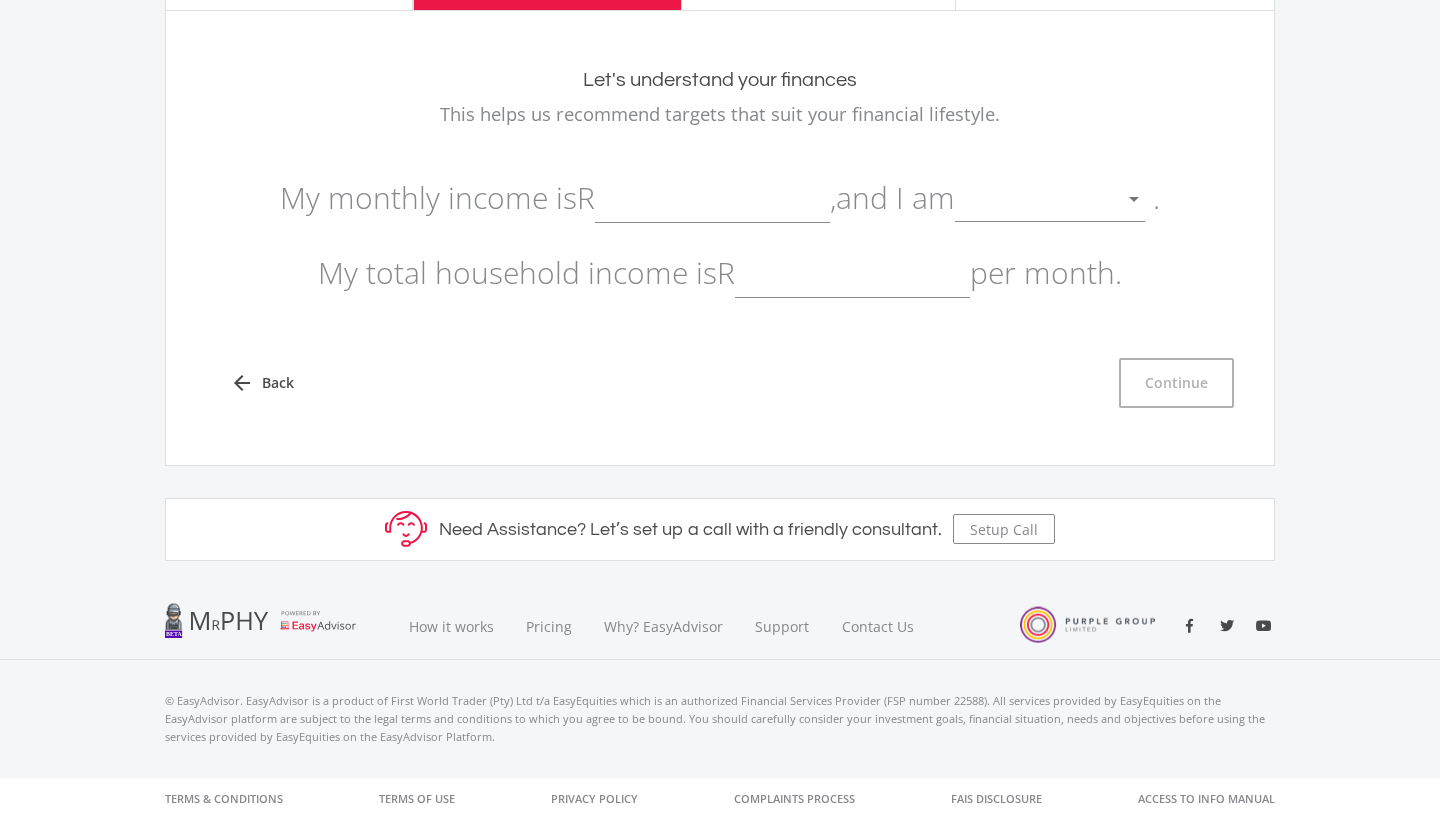 click 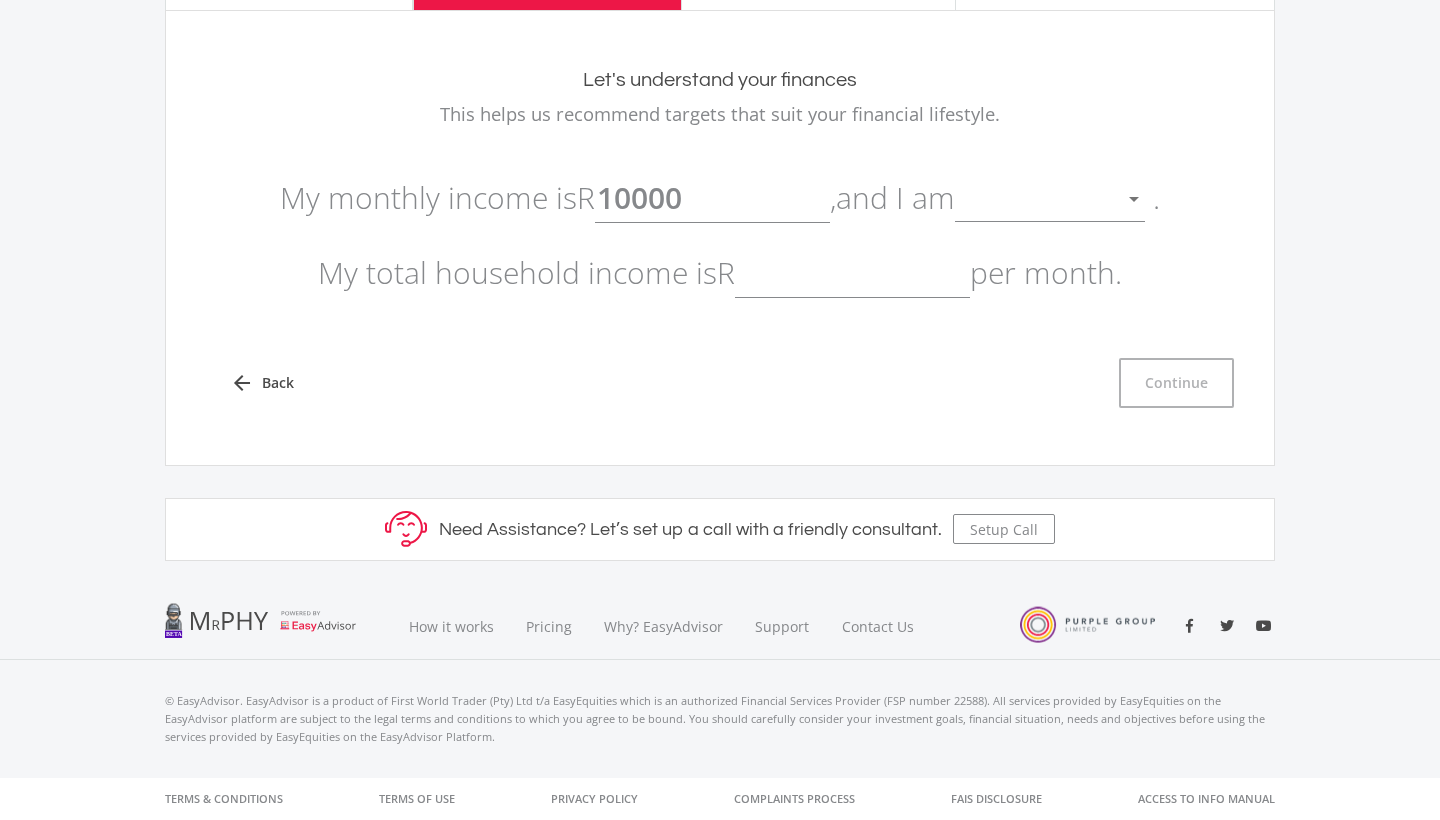 type on "10,000.00" 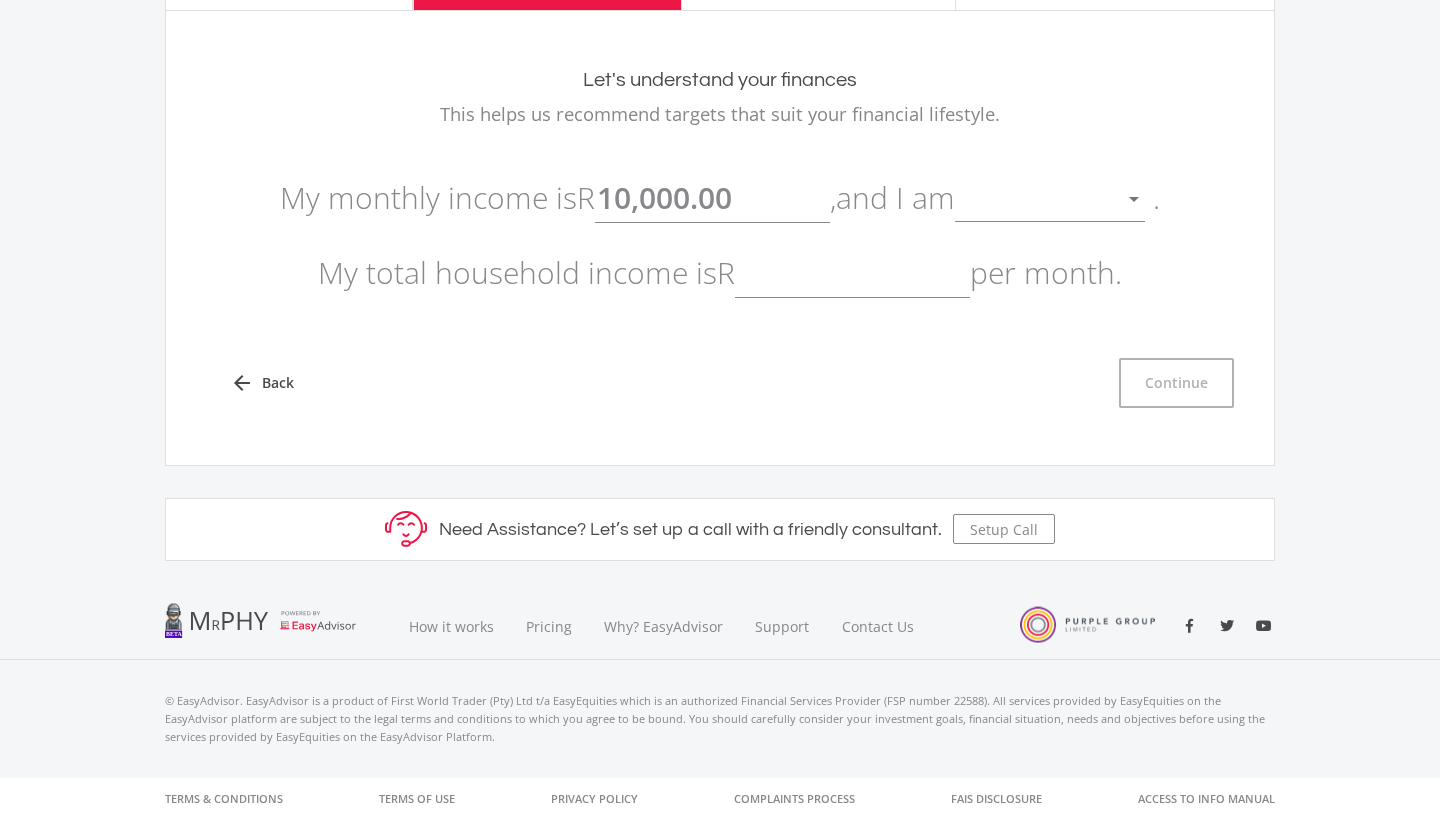 click at bounding box center (1035, 200) 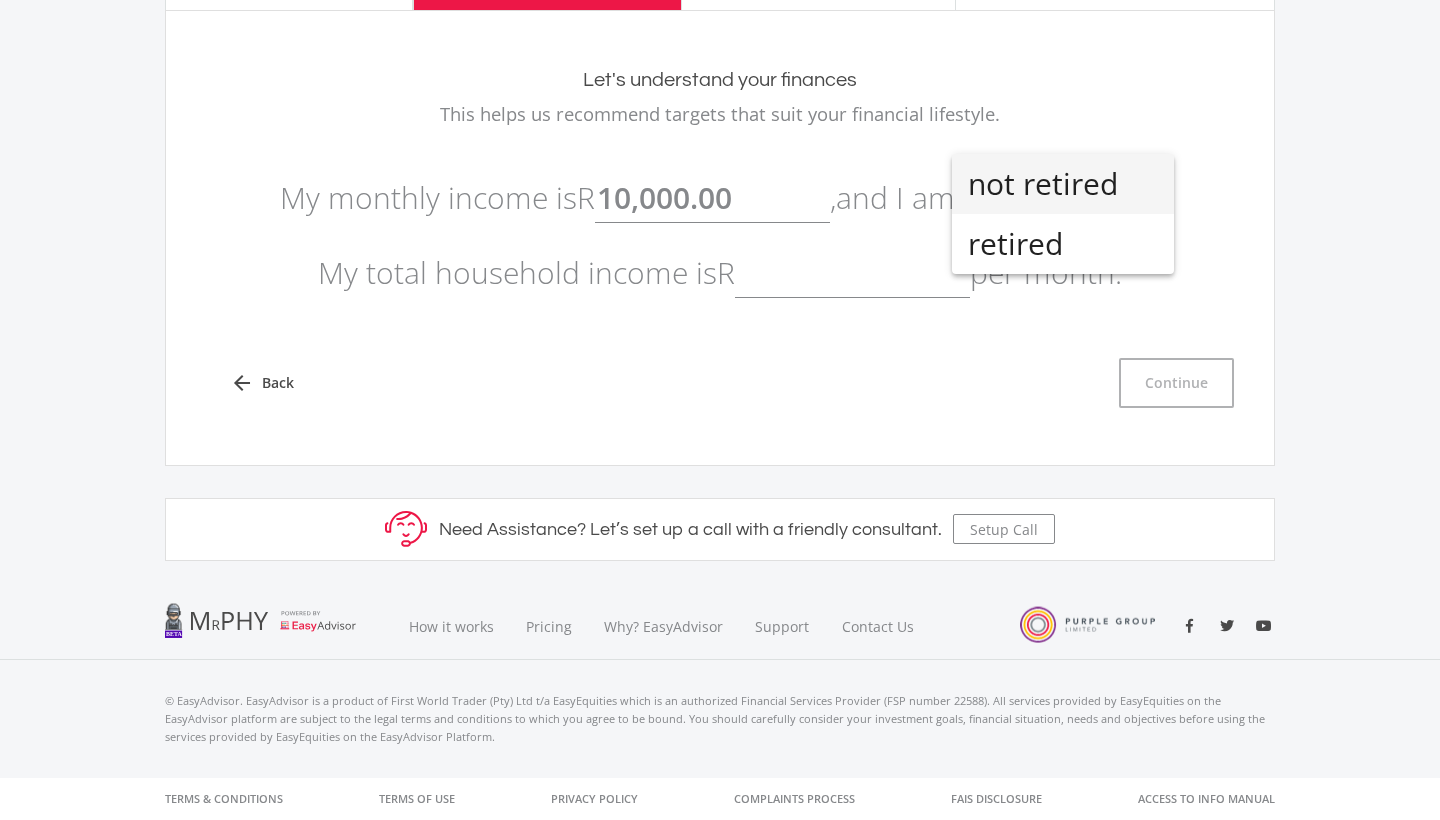 click on "not retired" at bounding box center (1063, 184) 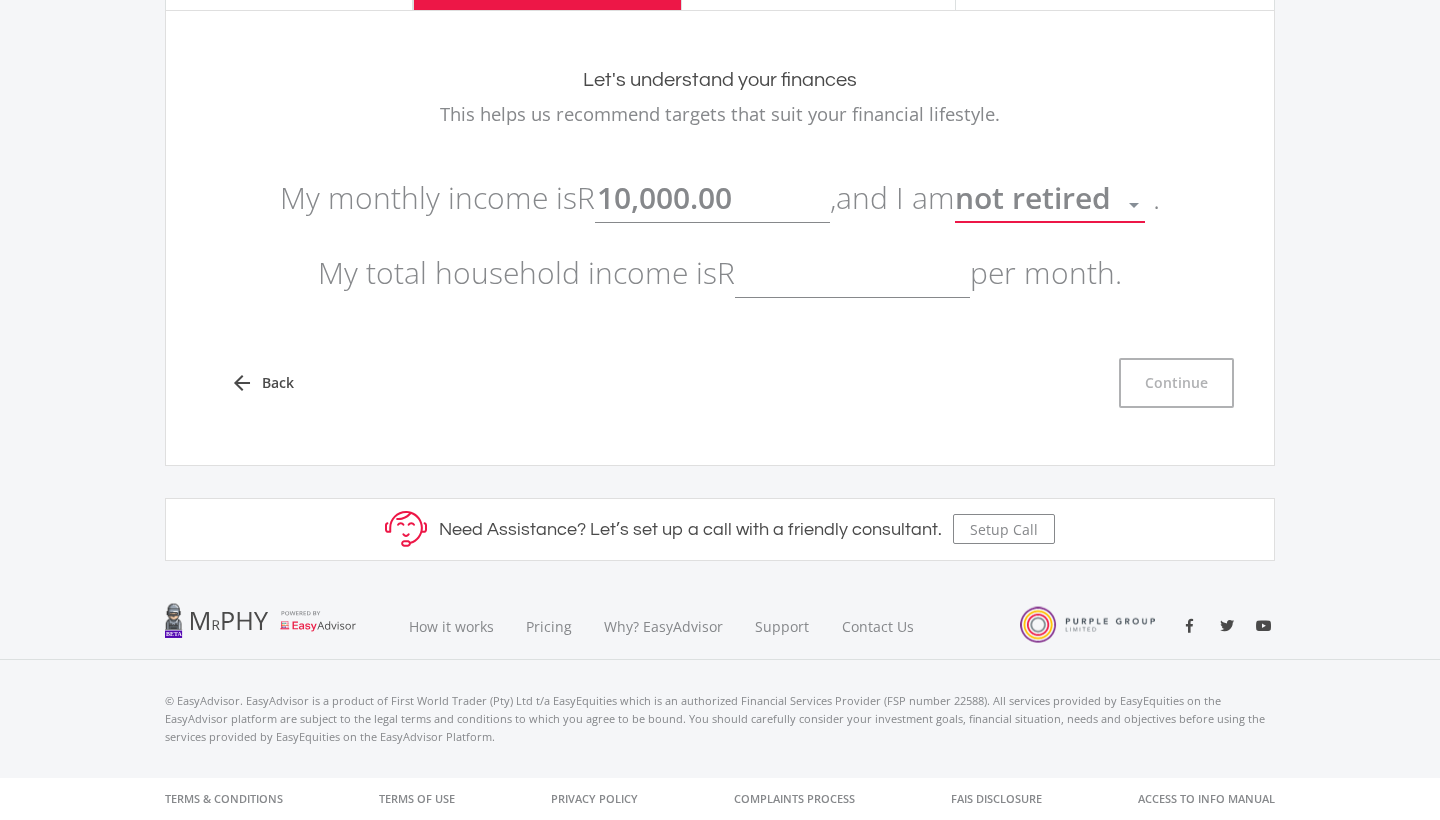 click 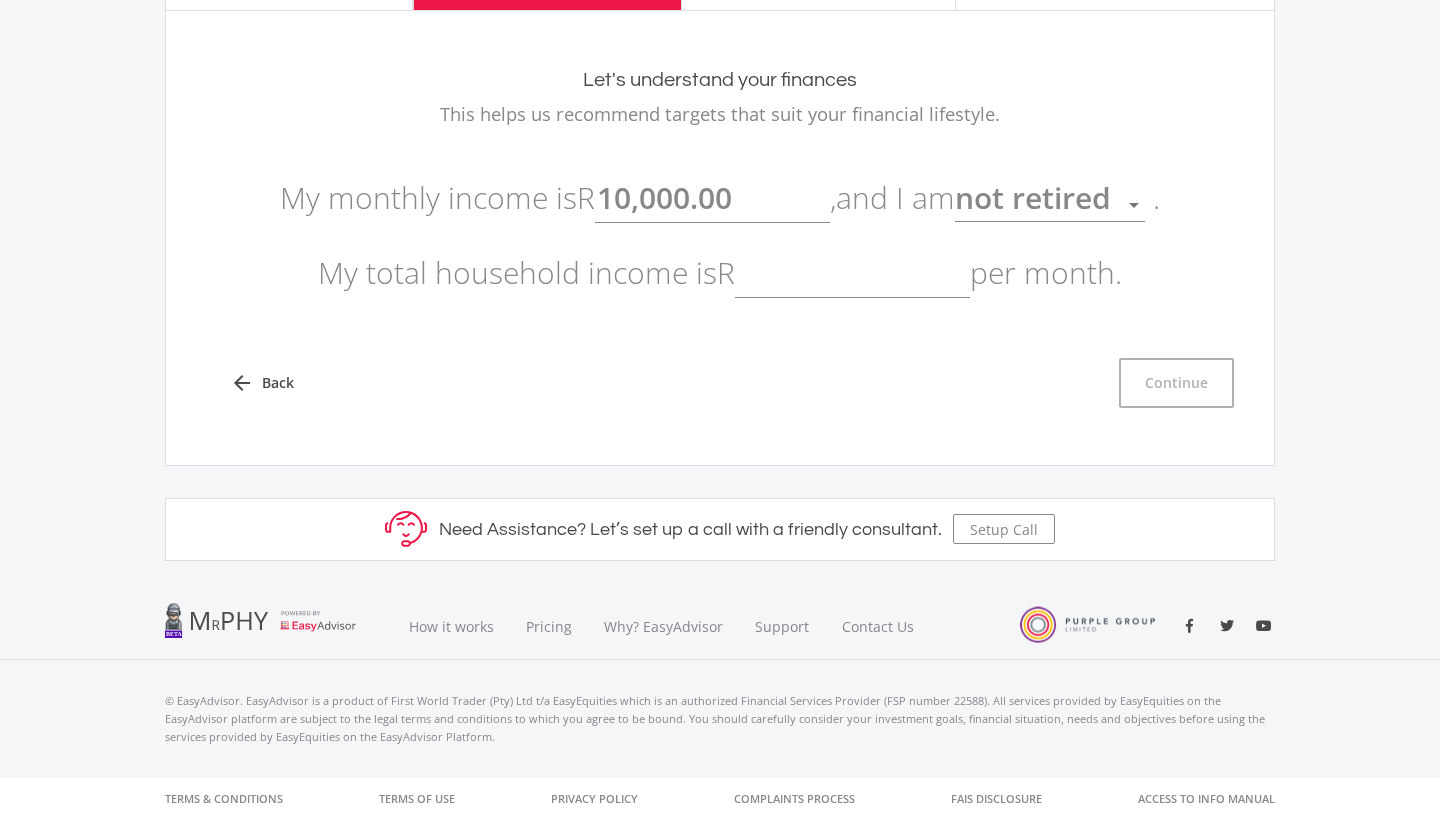 type on "4" 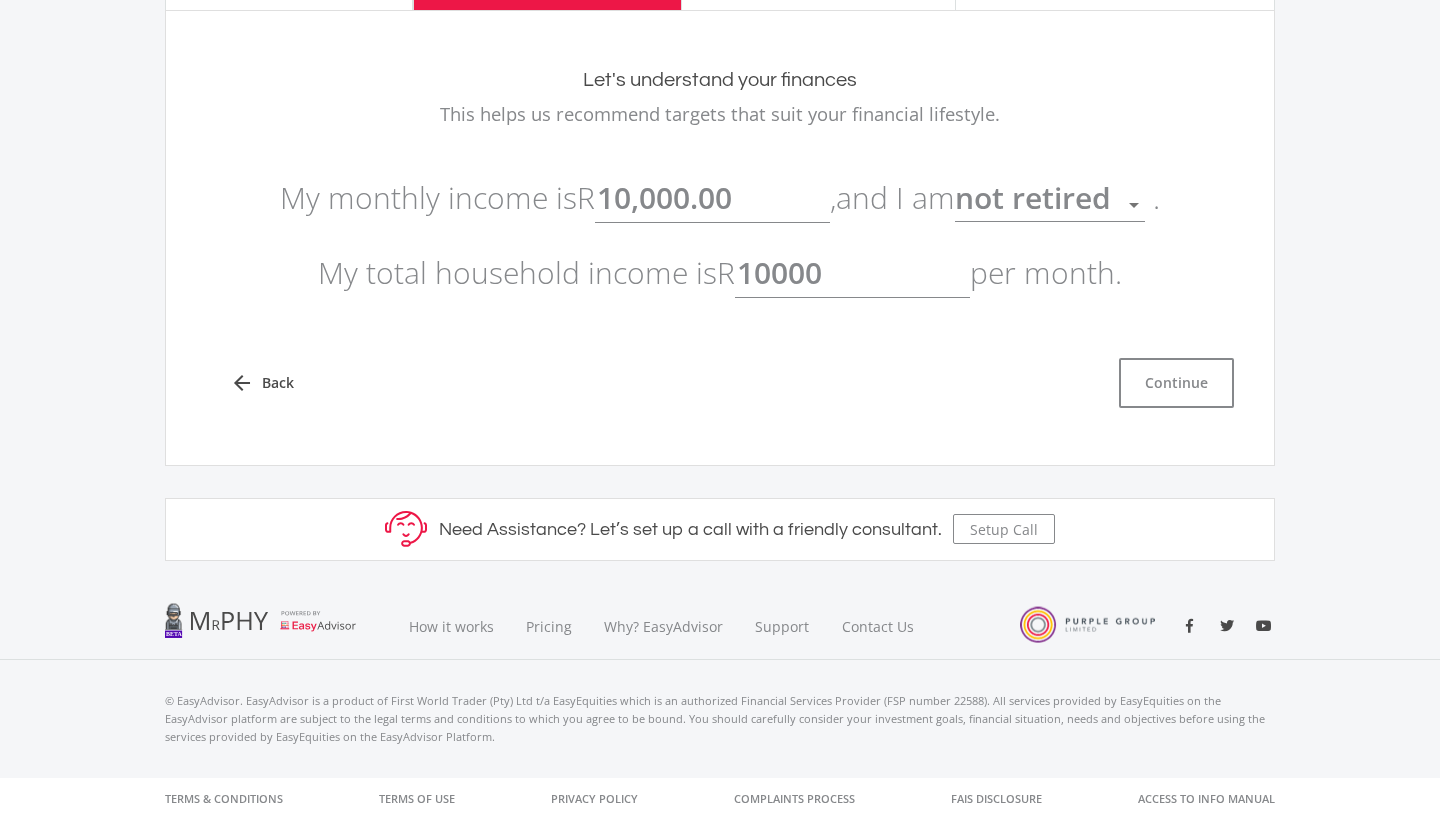 type on "10,000.00" 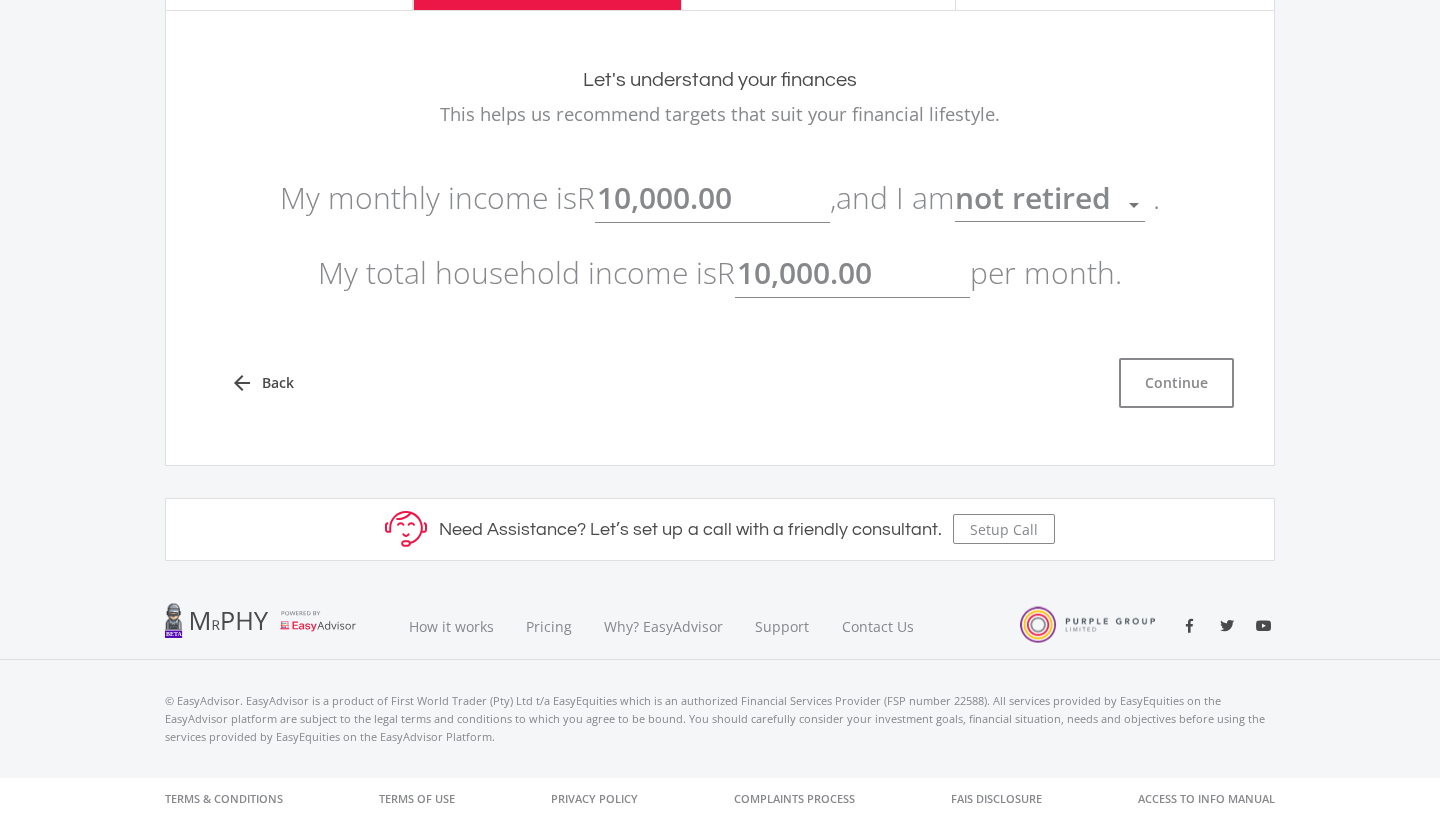 click on "arrow_back
Back
Continue" 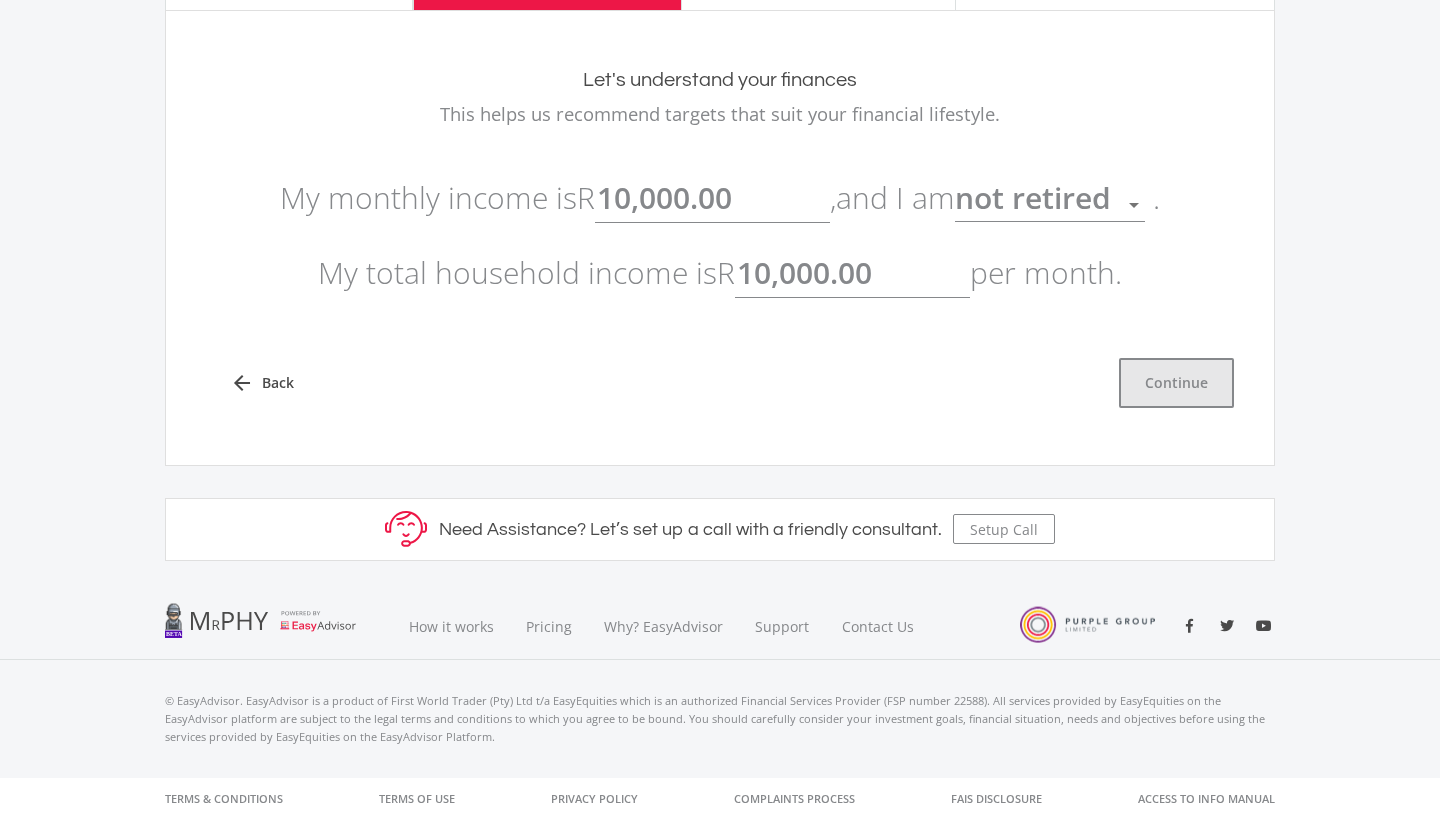 click on "Continue" 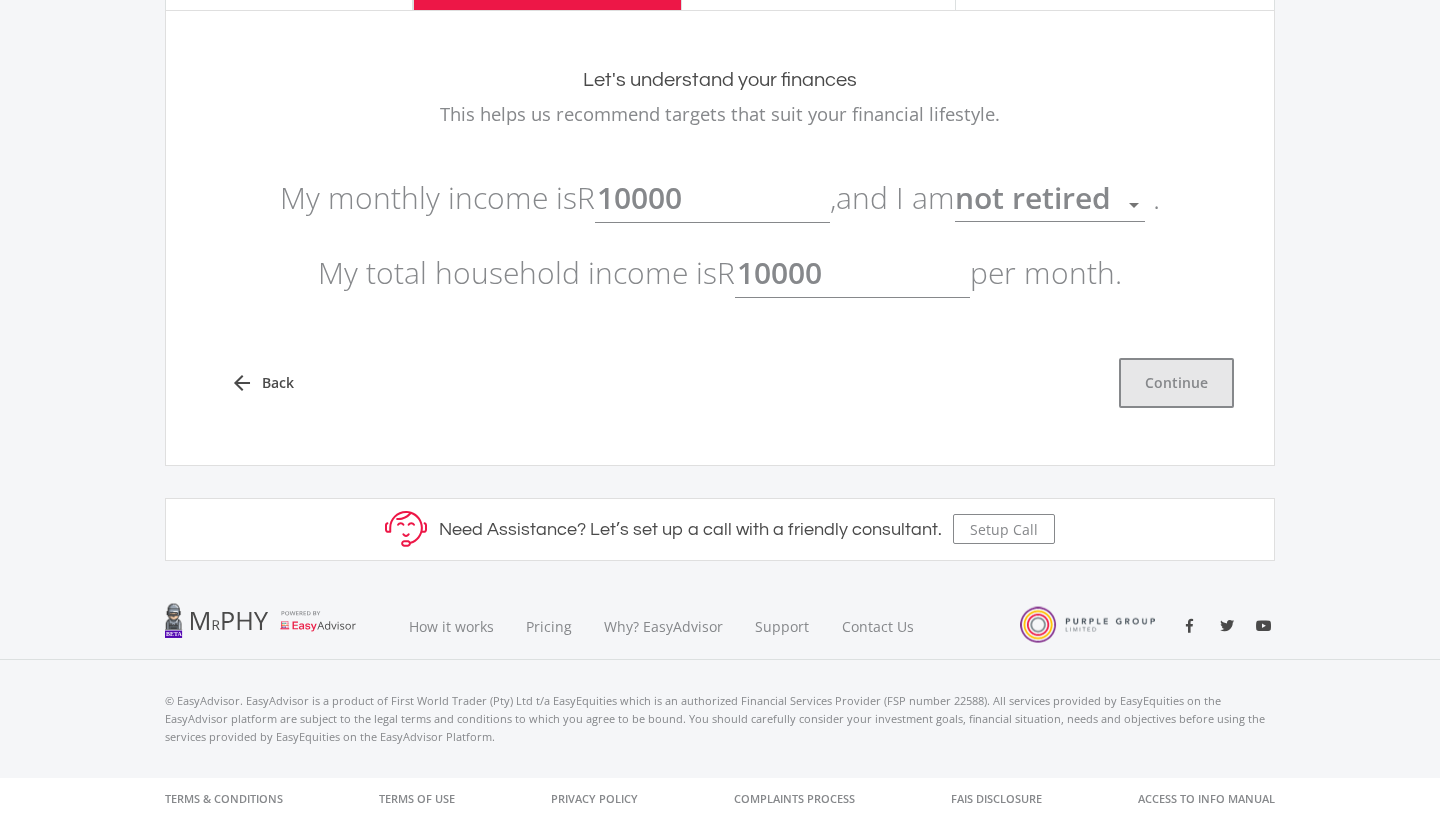 type on "10,000.00" 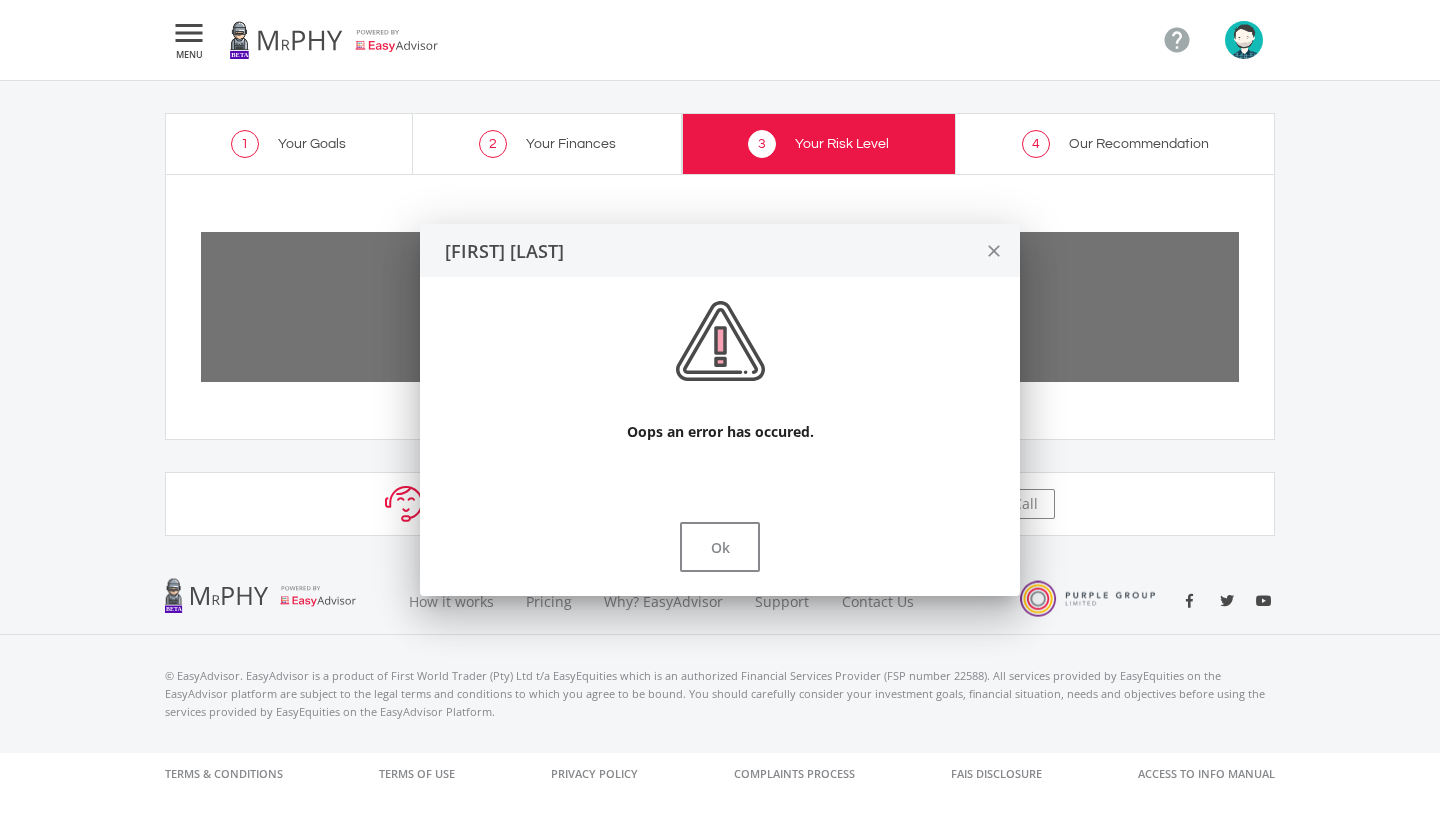 scroll, scrollTop: 0, scrollLeft: 0, axis: both 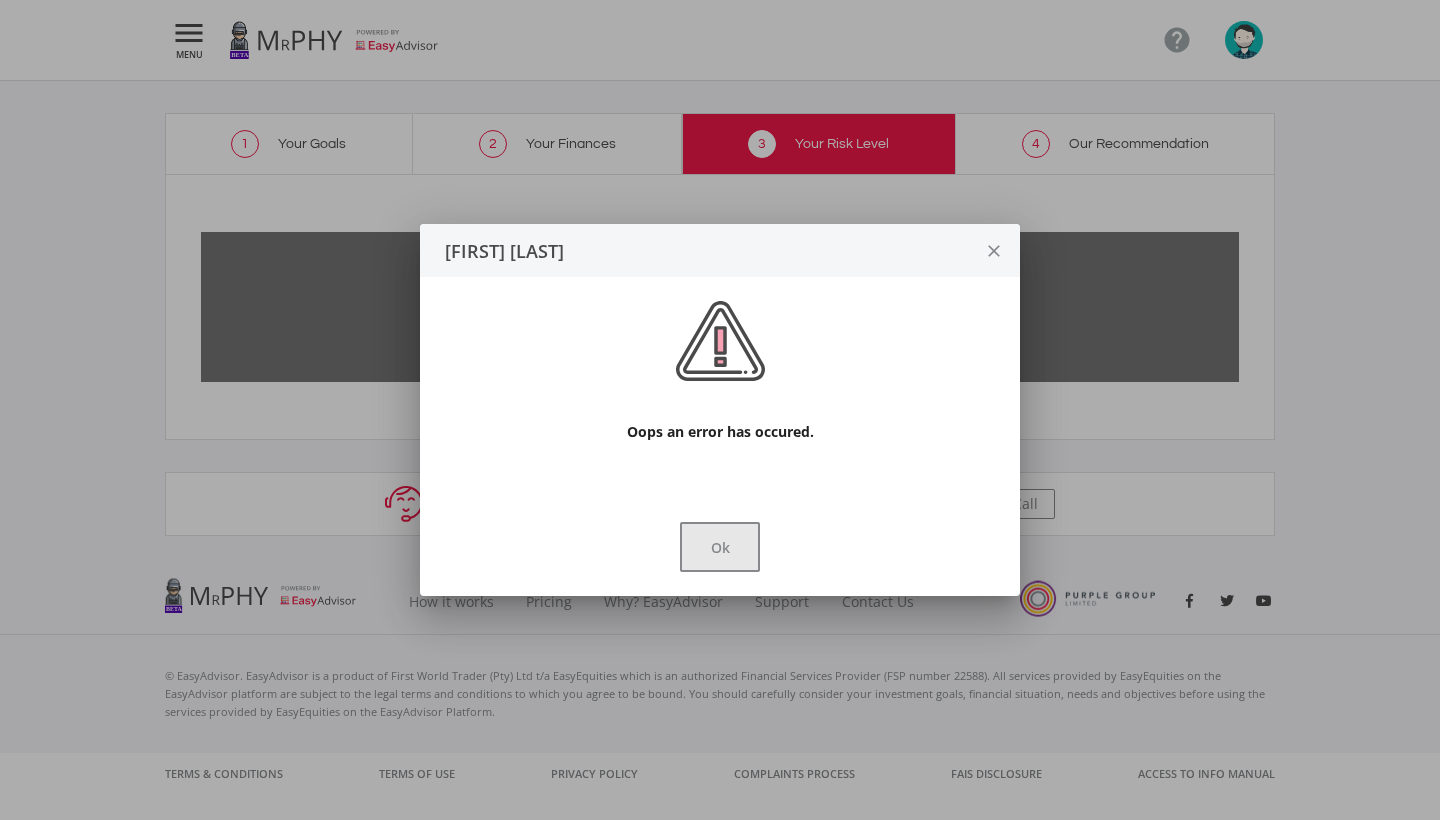 click on "Ok" at bounding box center (720, 547) 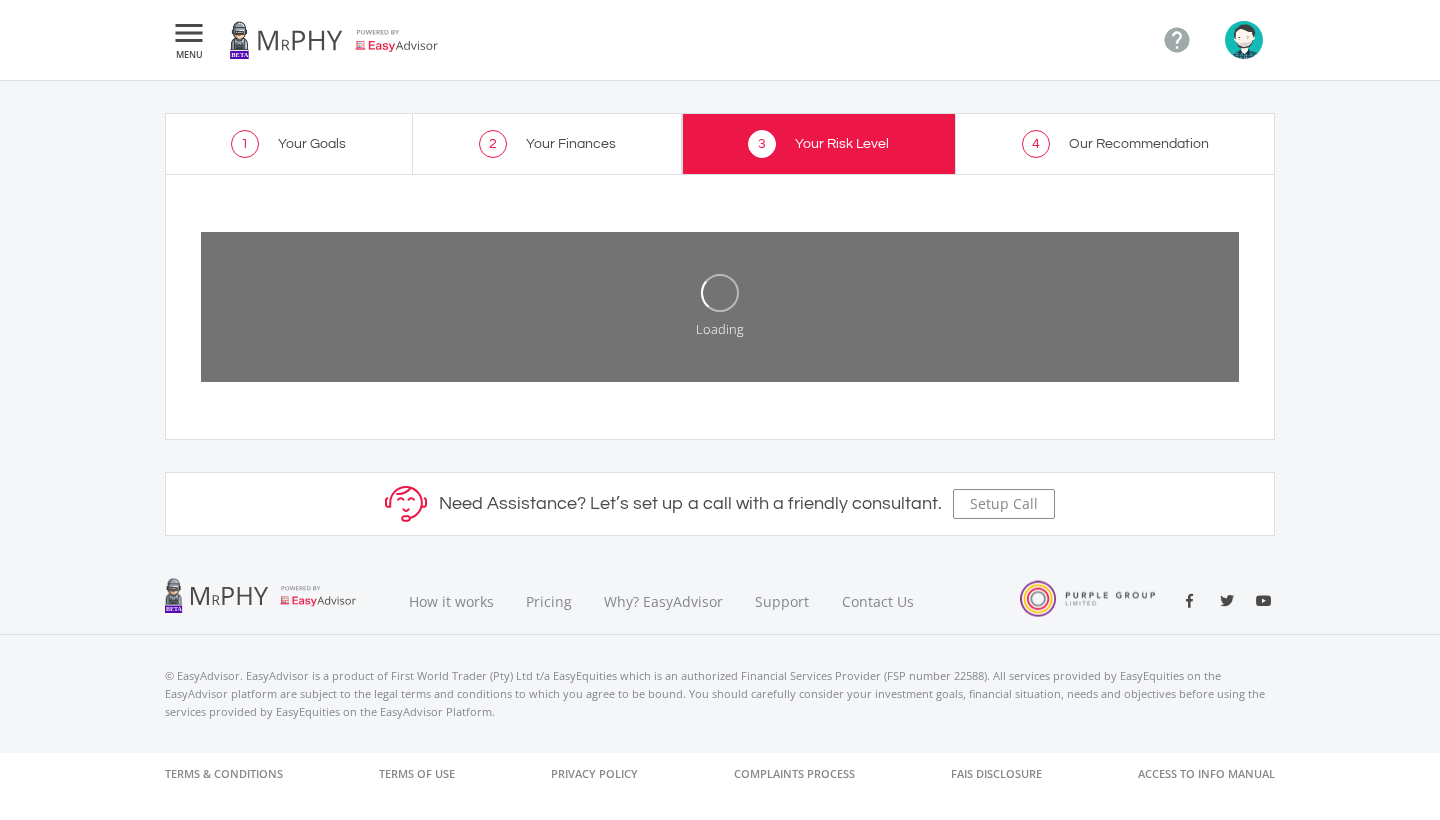 scroll, scrollTop: 0, scrollLeft: 0, axis: both 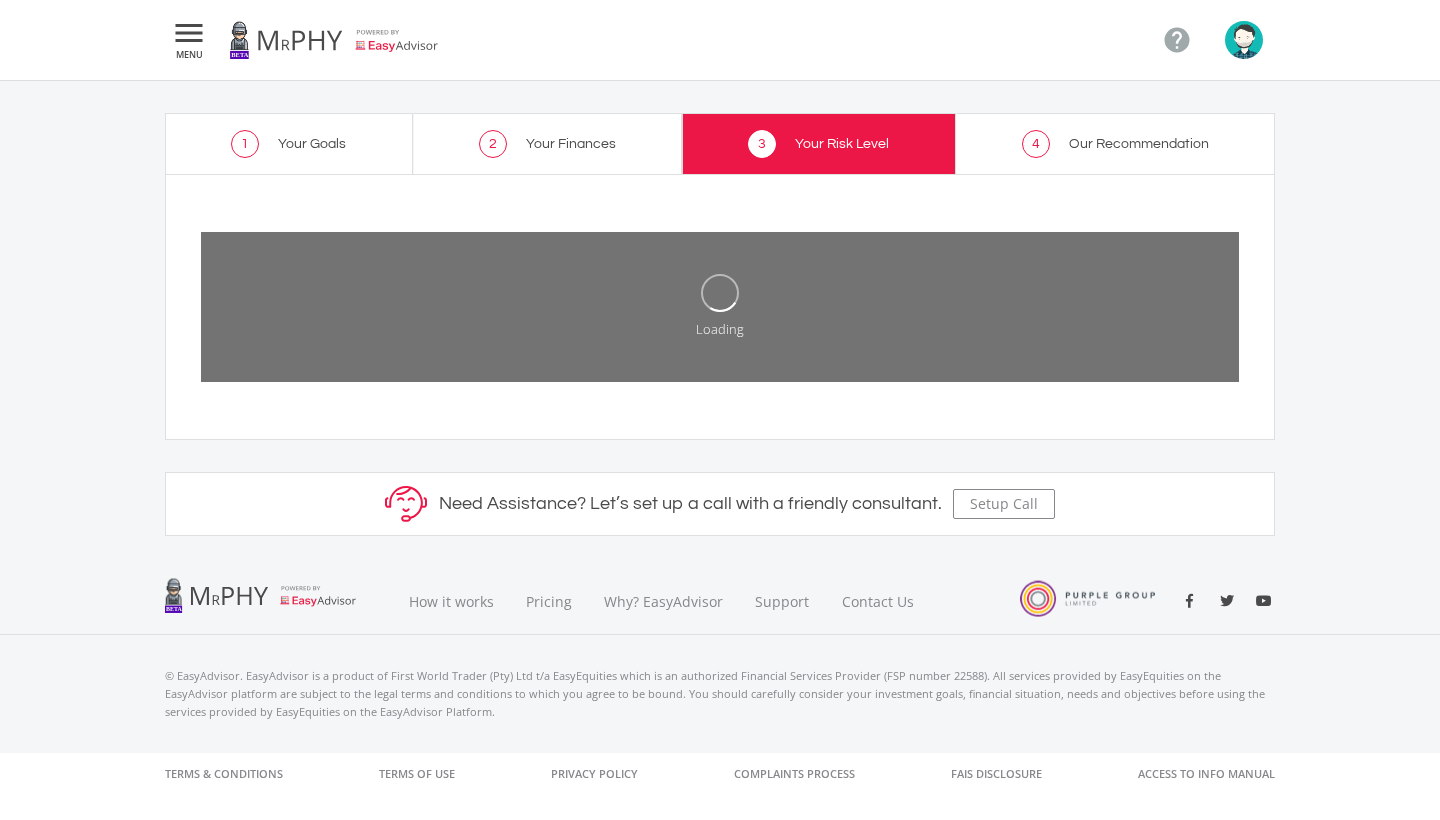 click on "Your Finances" 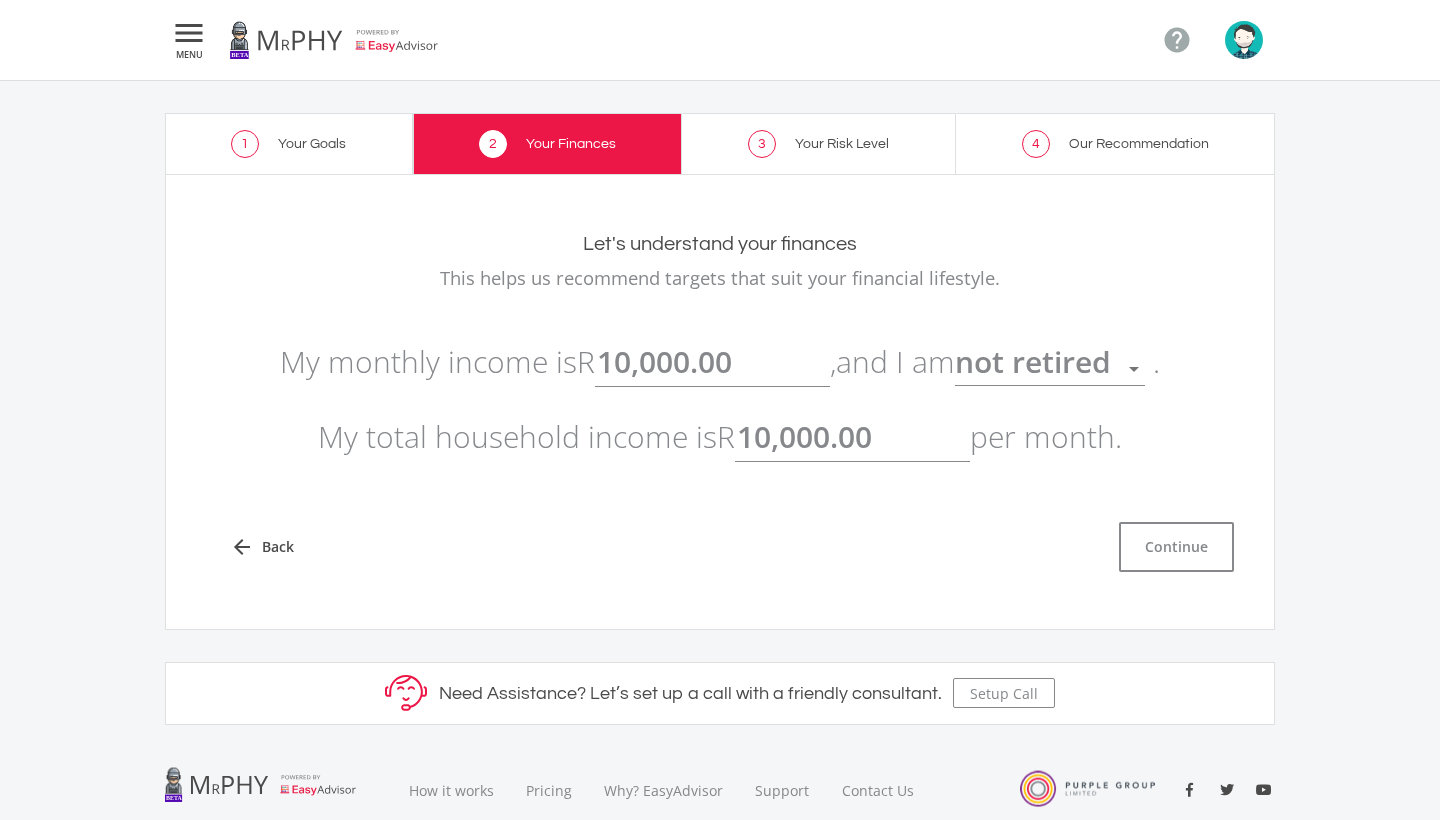 click on "1
Your Goals" 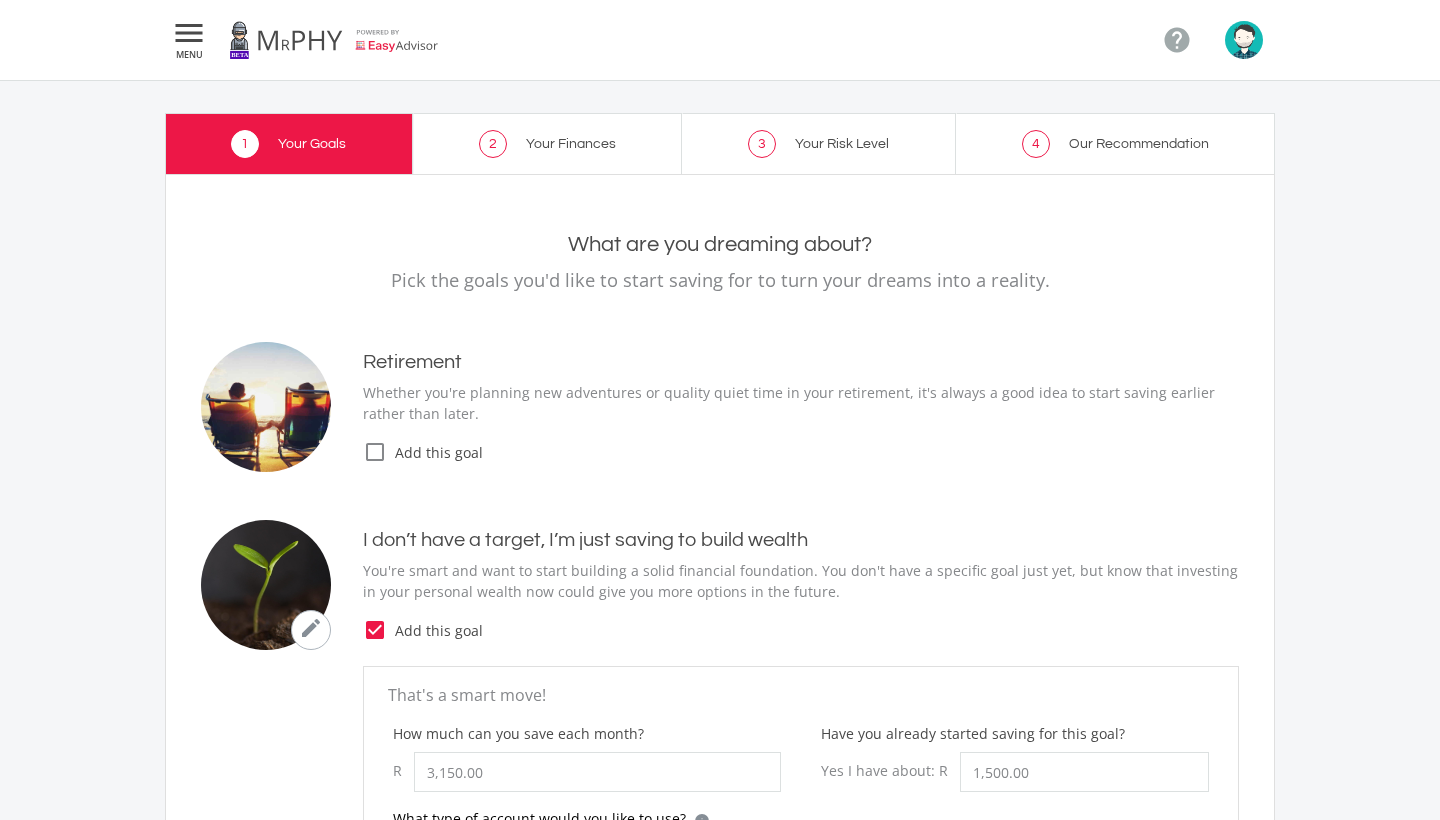click on "2
Your Finances" 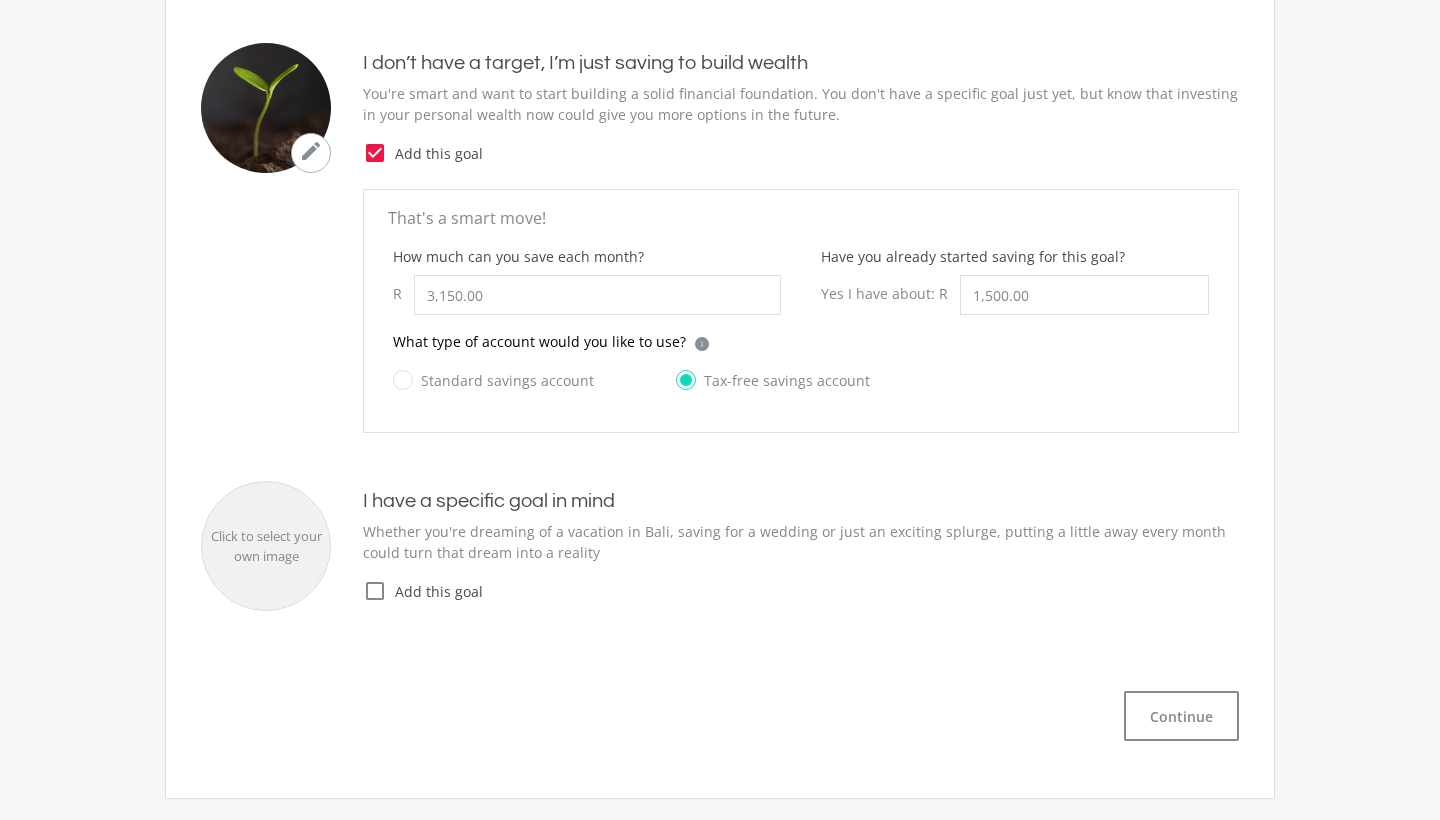 scroll, scrollTop: 519, scrollLeft: 0, axis: vertical 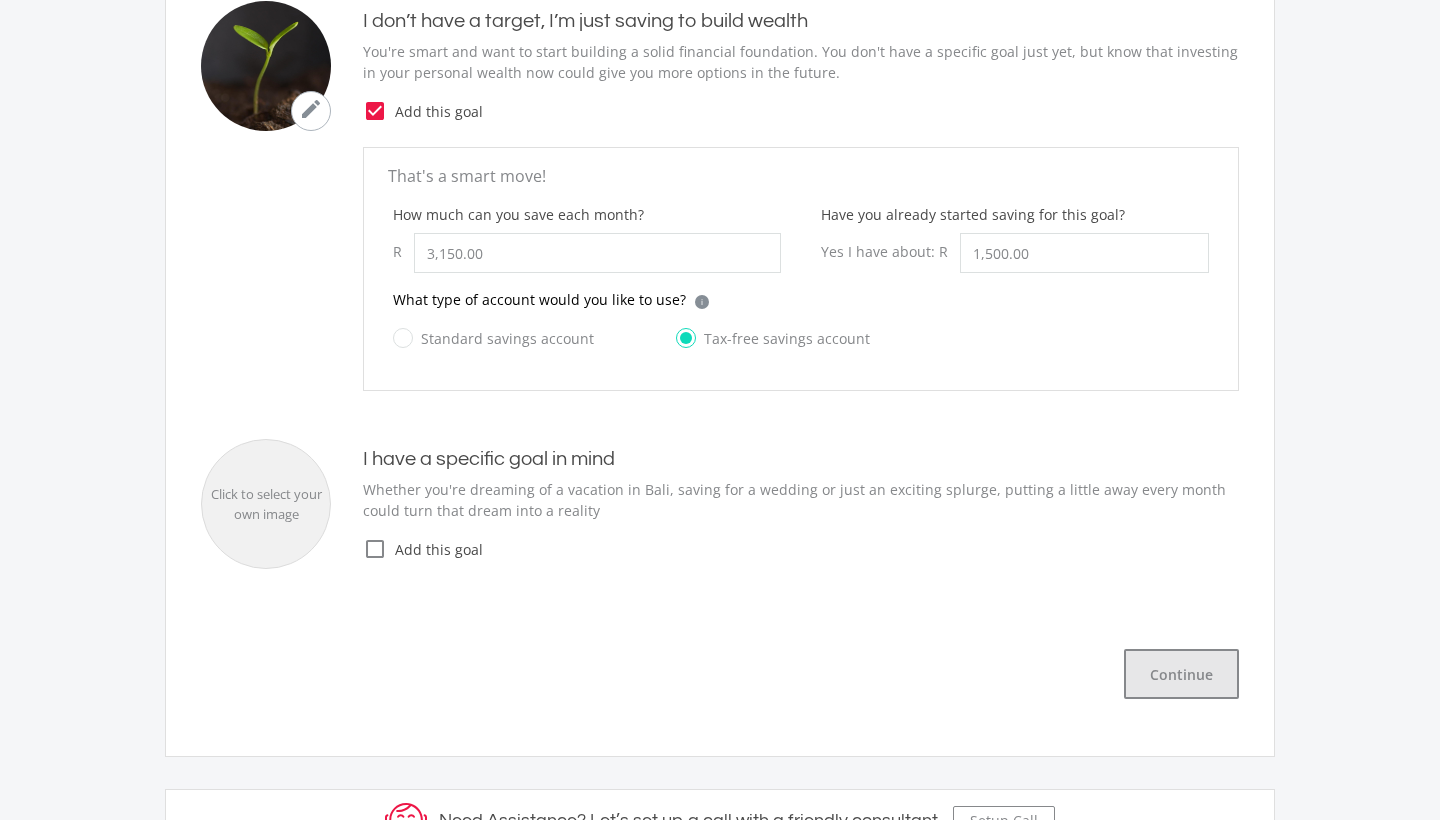 click on "Continue" 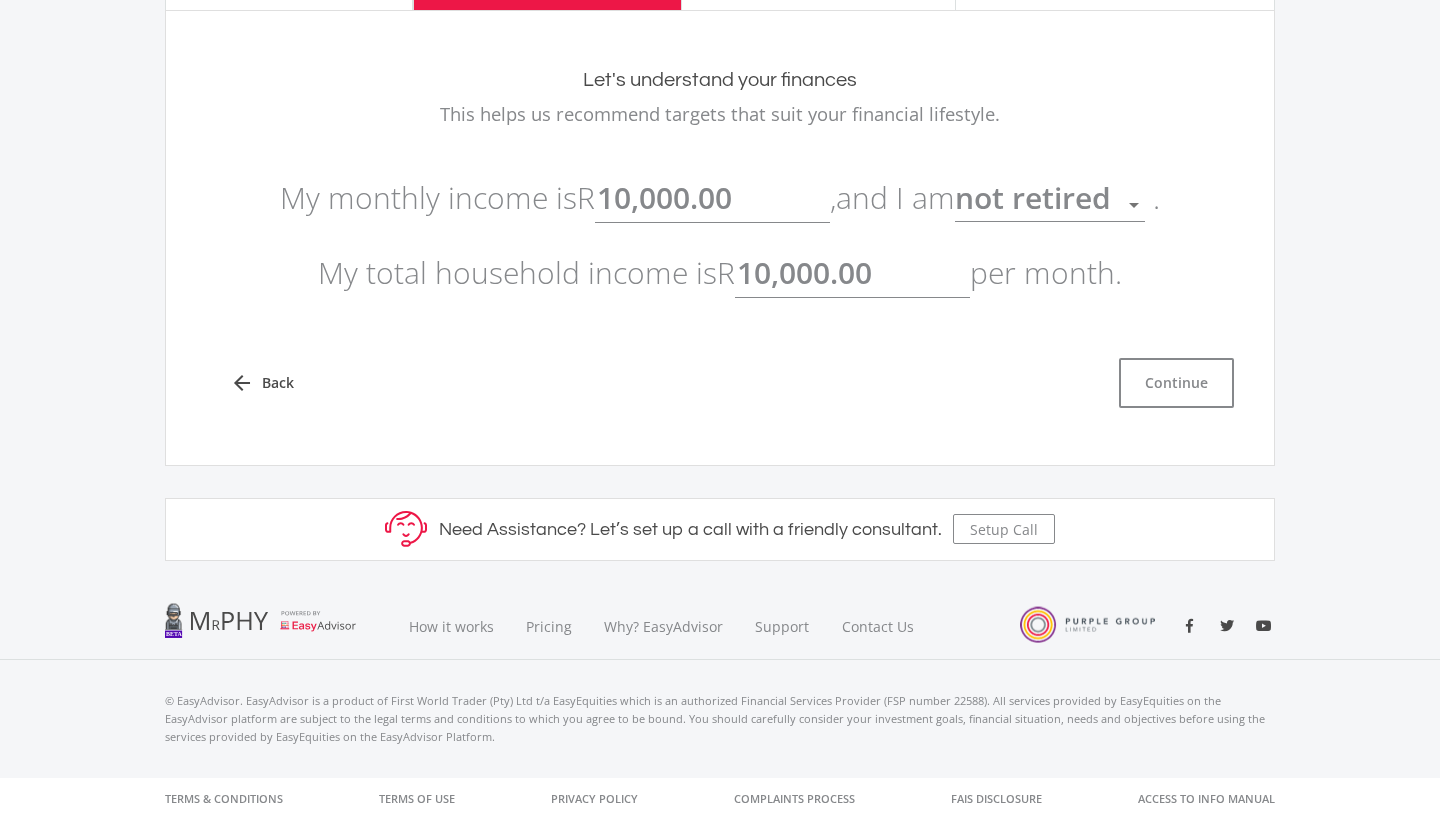 scroll, scrollTop: 164, scrollLeft: 0, axis: vertical 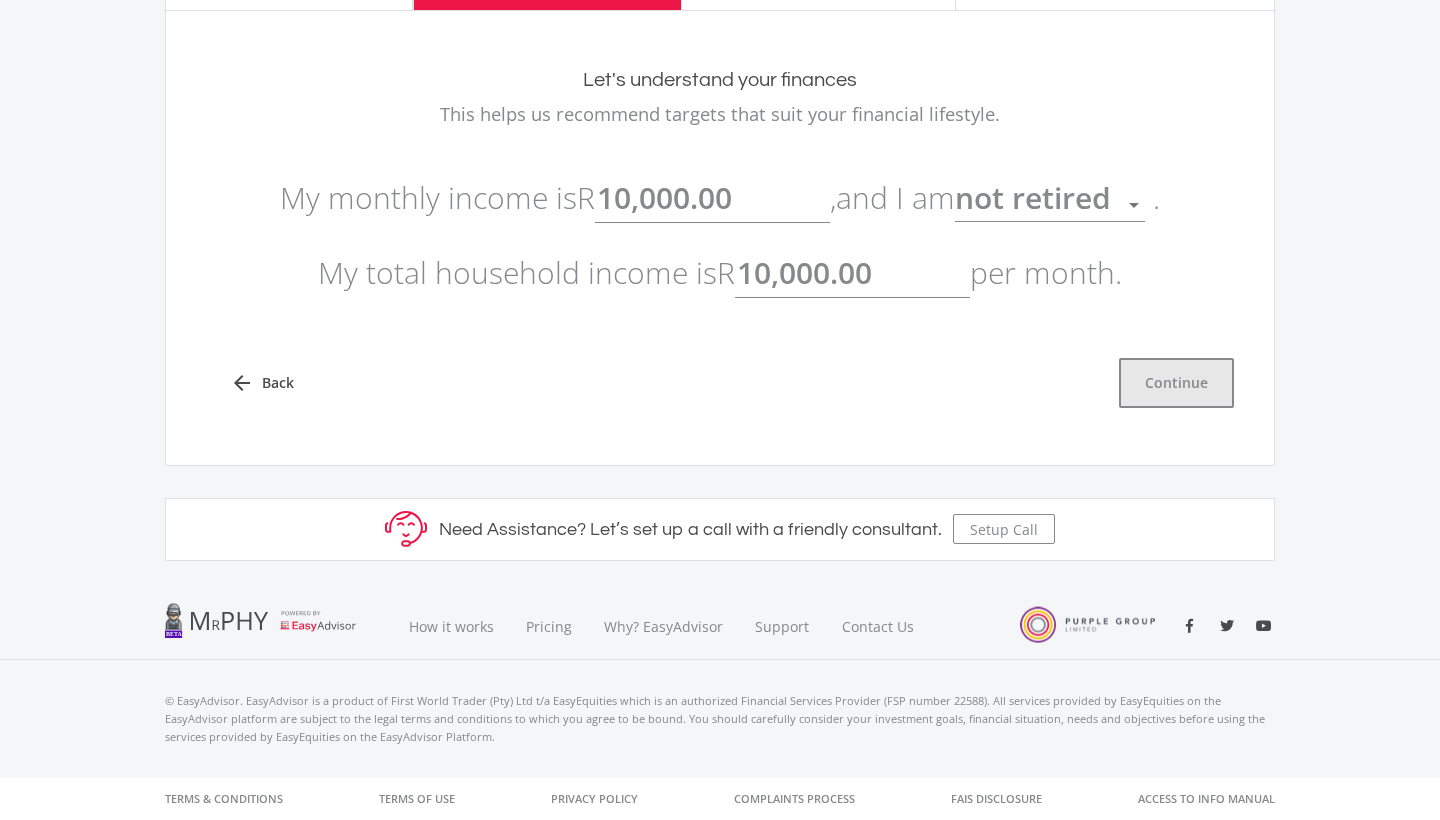 click on "Continue" 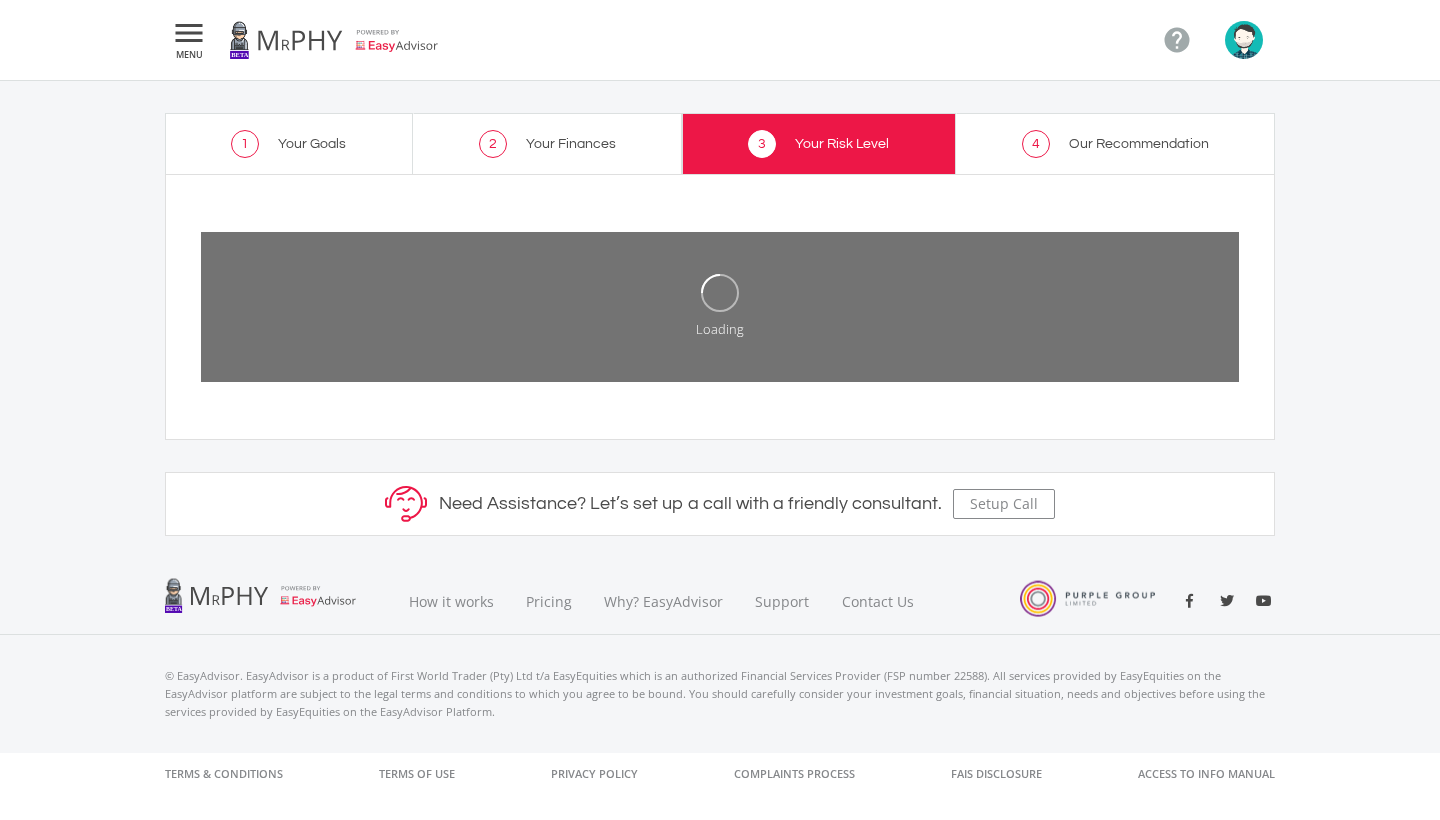 scroll, scrollTop: 0, scrollLeft: 0, axis: both 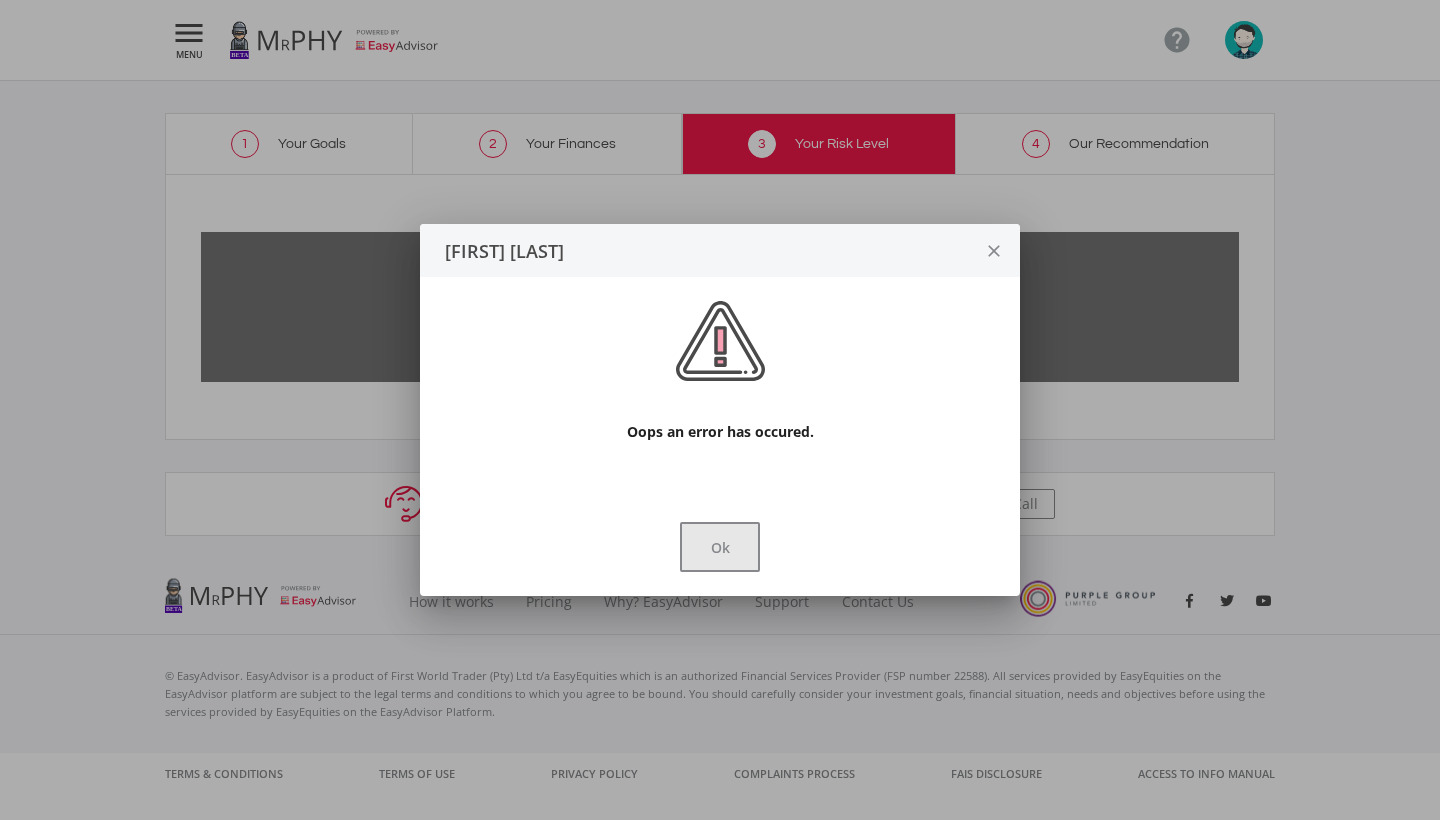 click on "Ok" at bounding box center (720, 547) 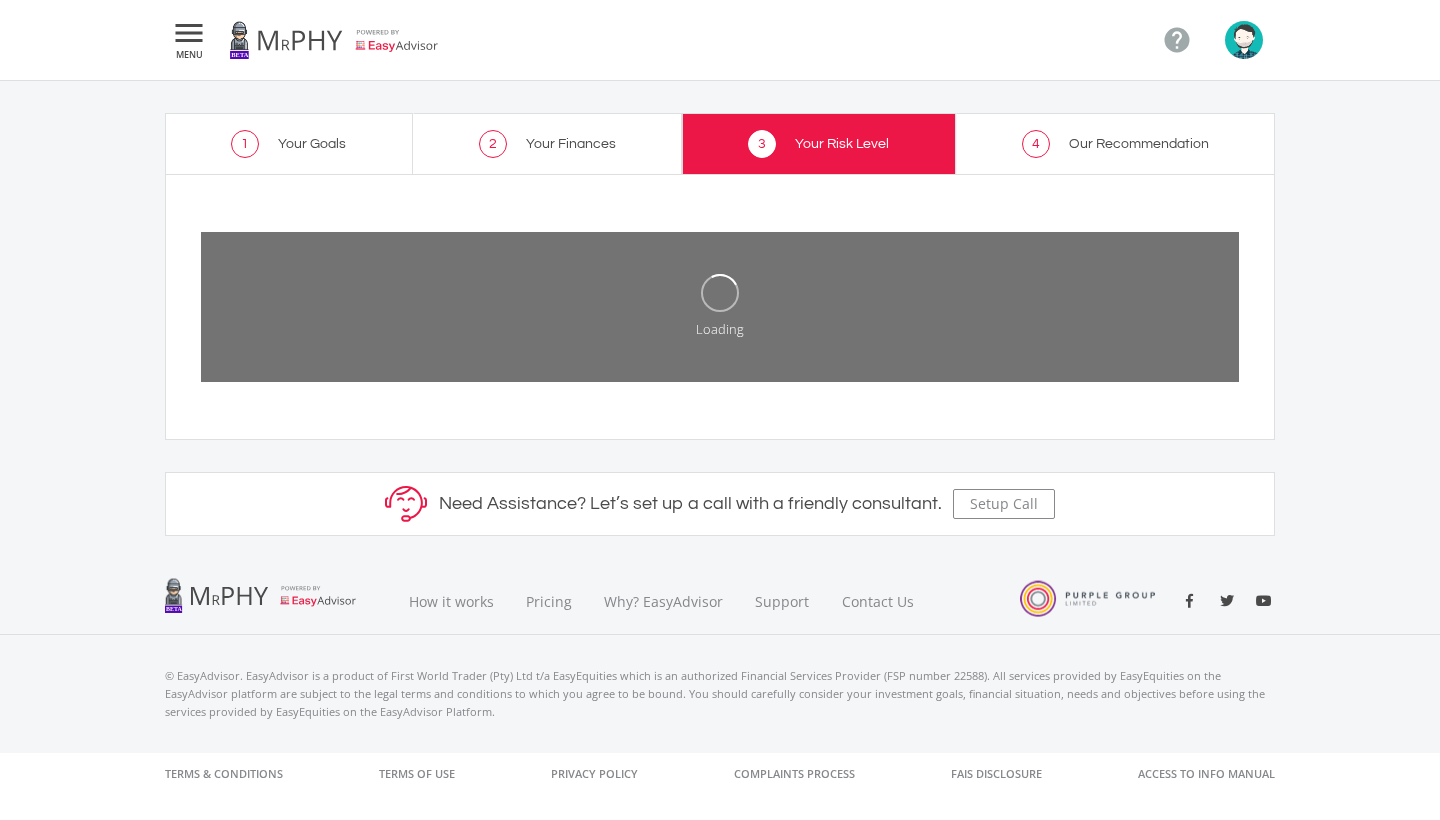 click on "Our Recommendation" 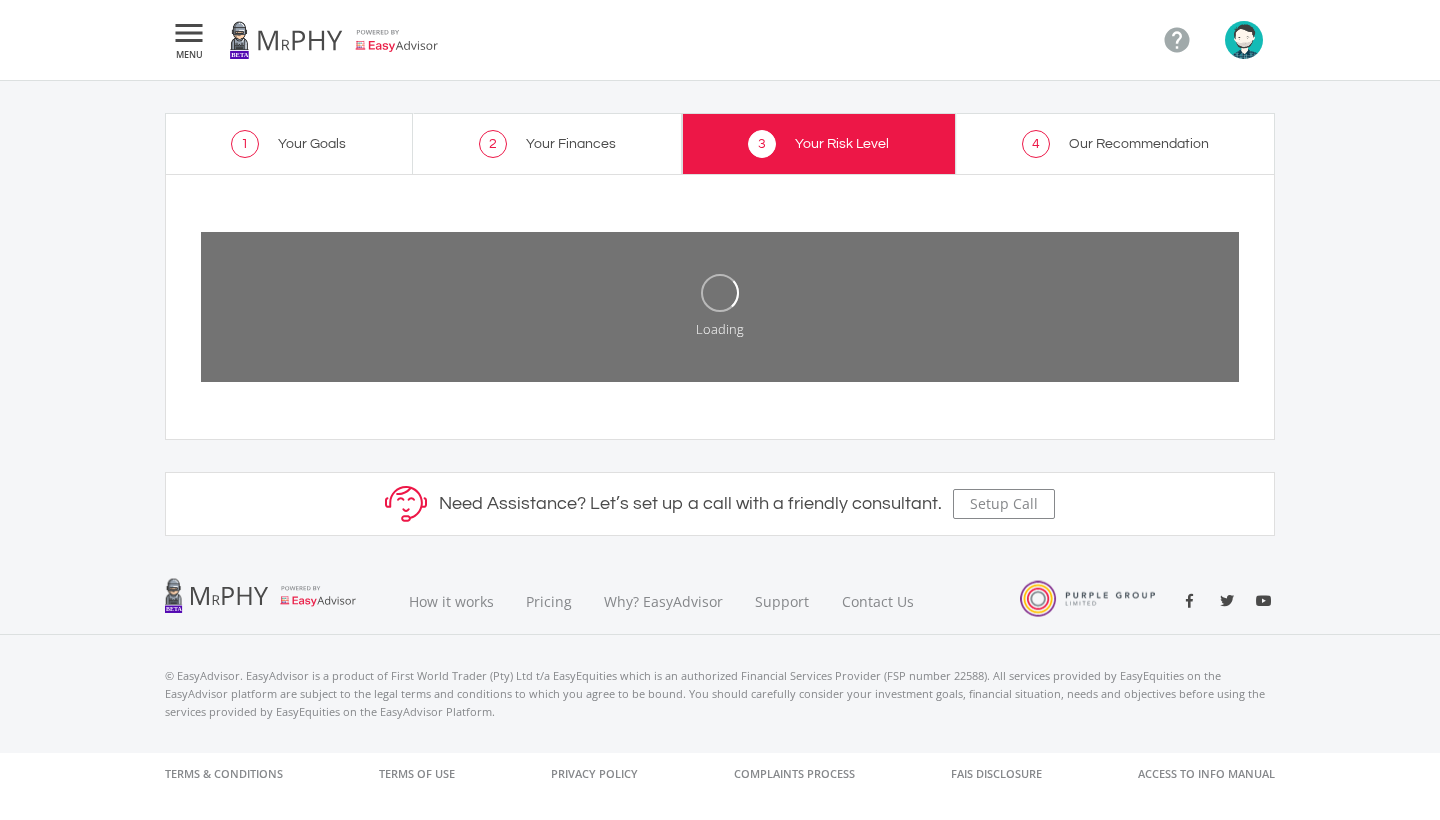 click on "Our Recommendation" 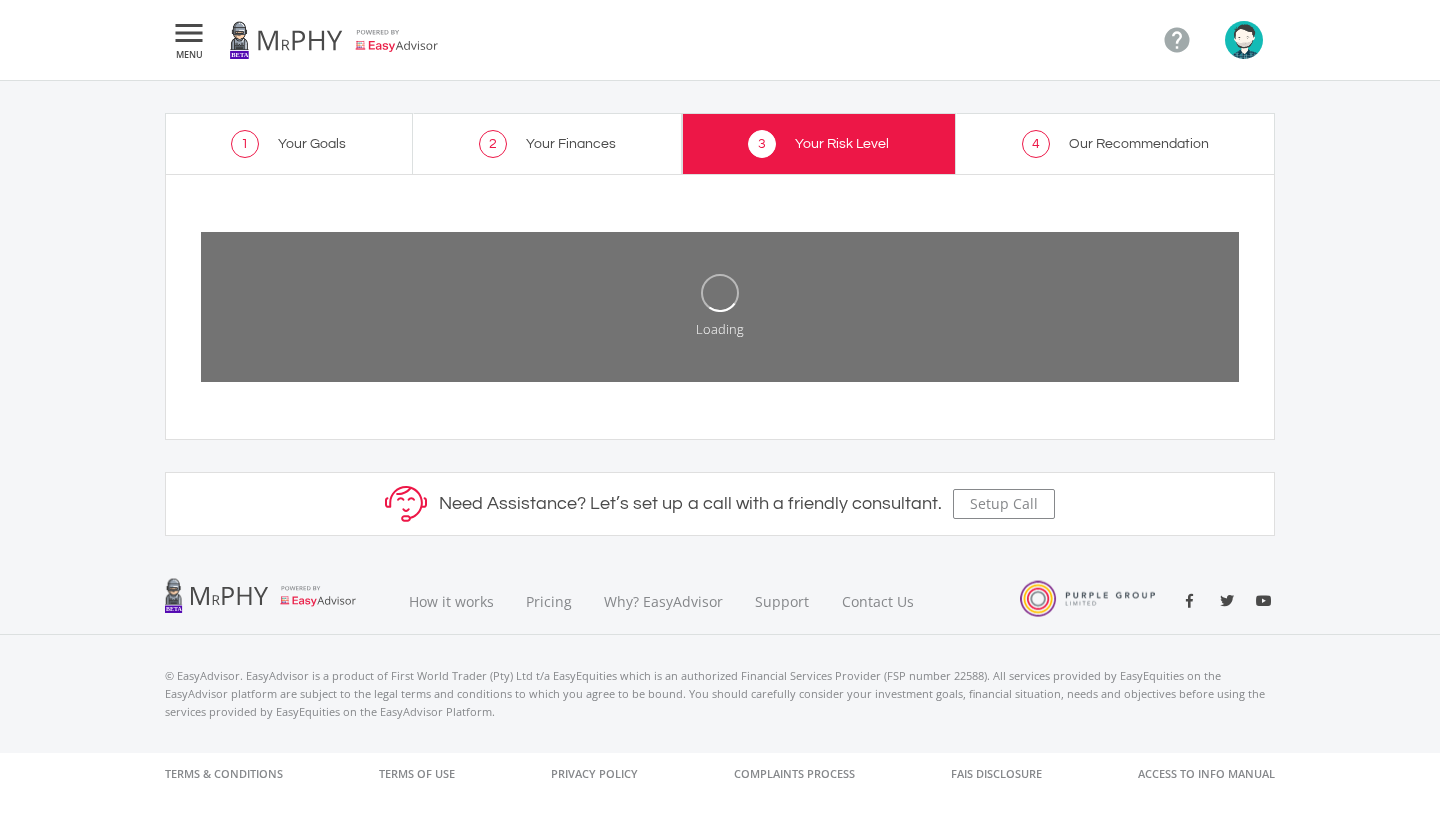 scroll, scrollTop: 0, scrollLeft: 0, axis: both 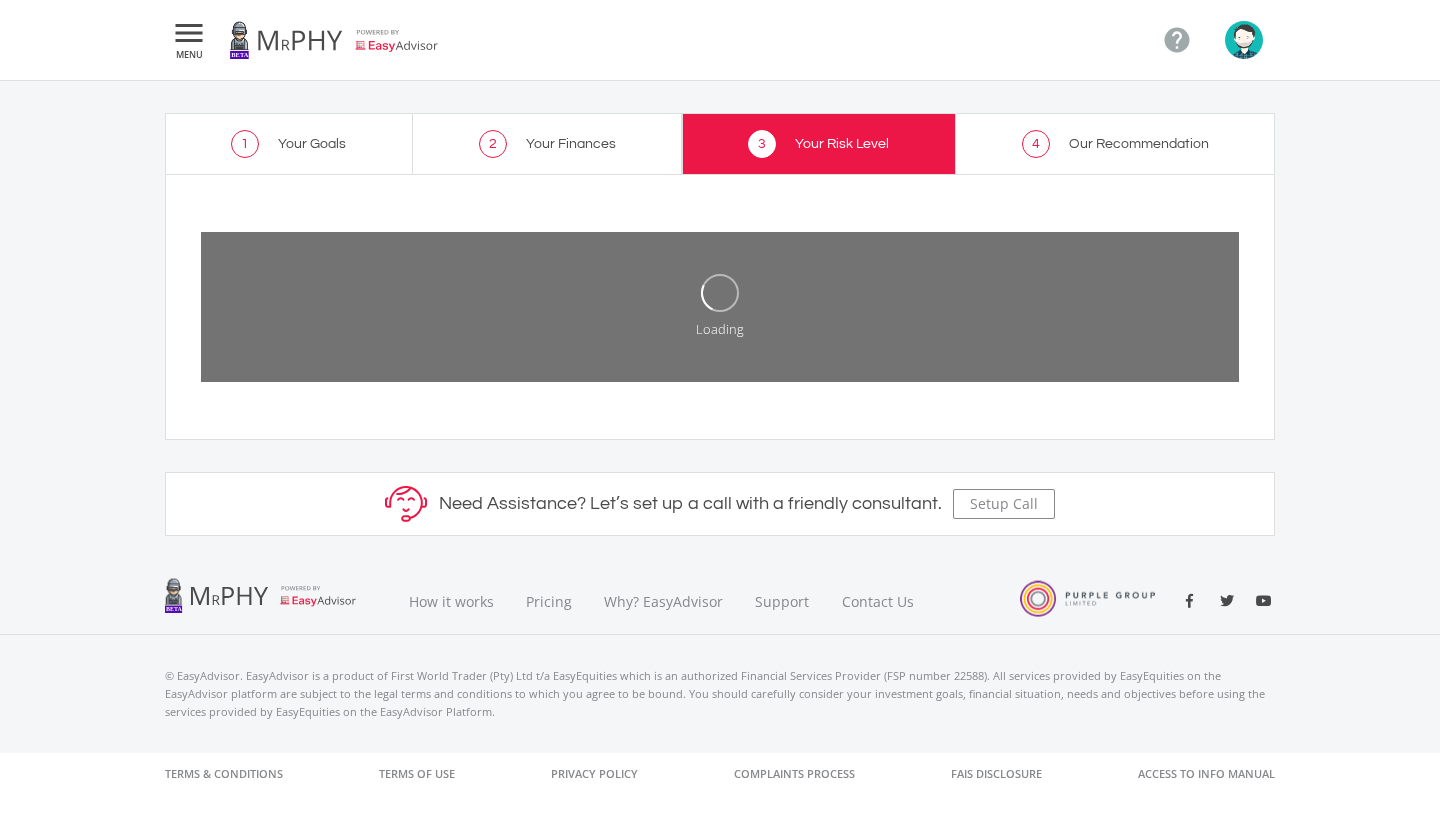 click on "" 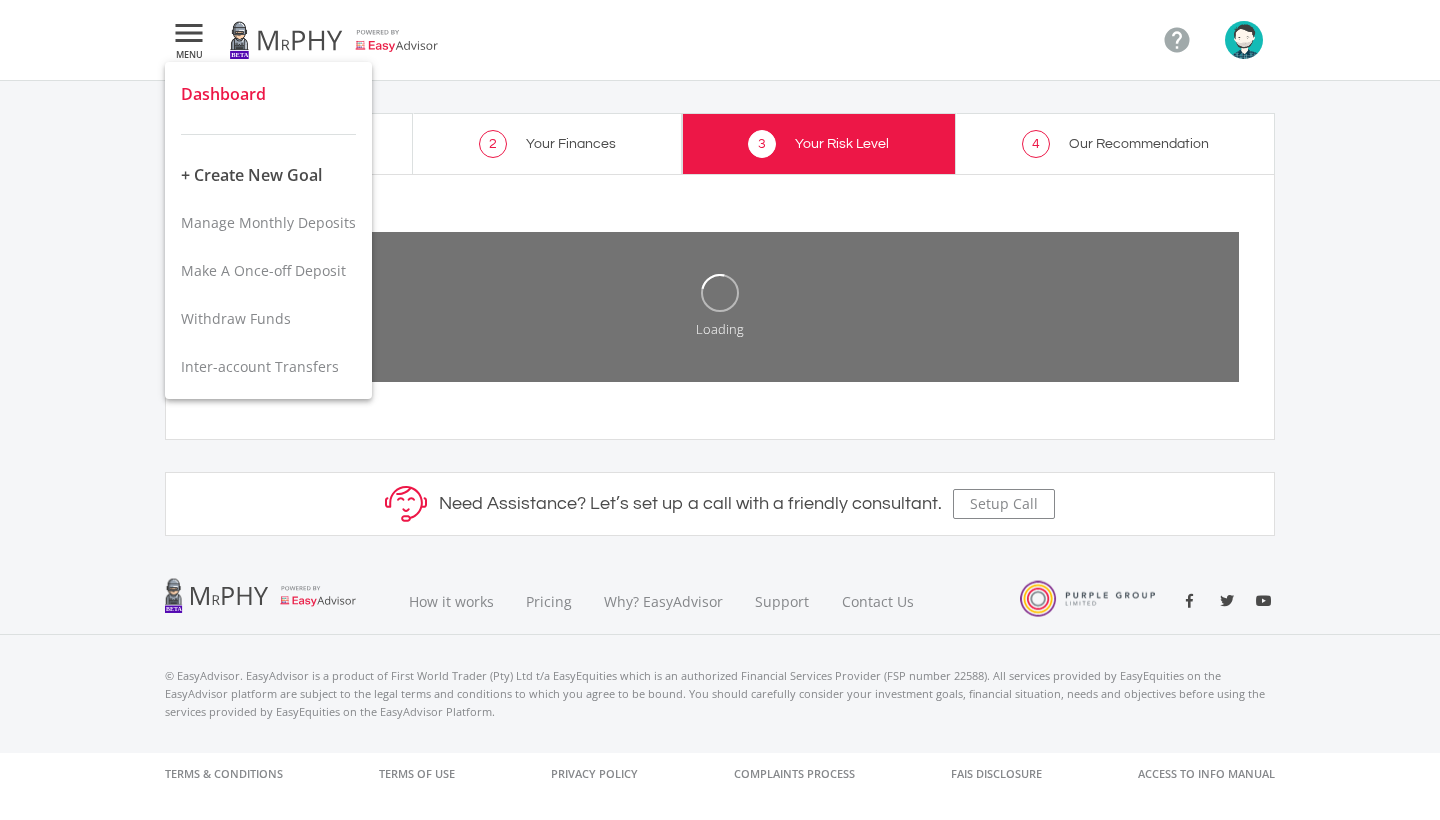click on "Dashboard" at bounding box center [223, 94] 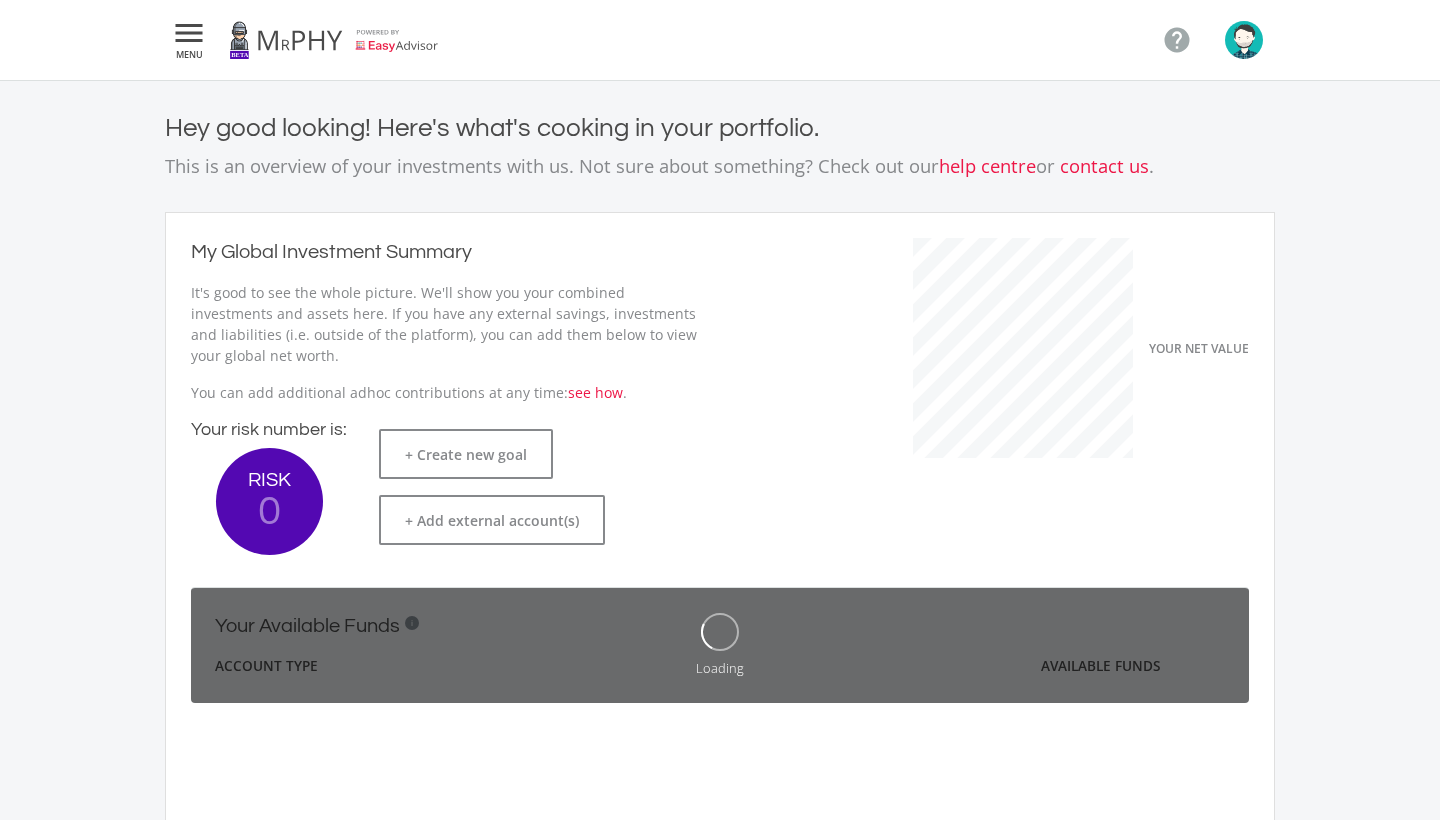 scroll, scrollTop: 999684, scrollLeft: 999451, axis: both 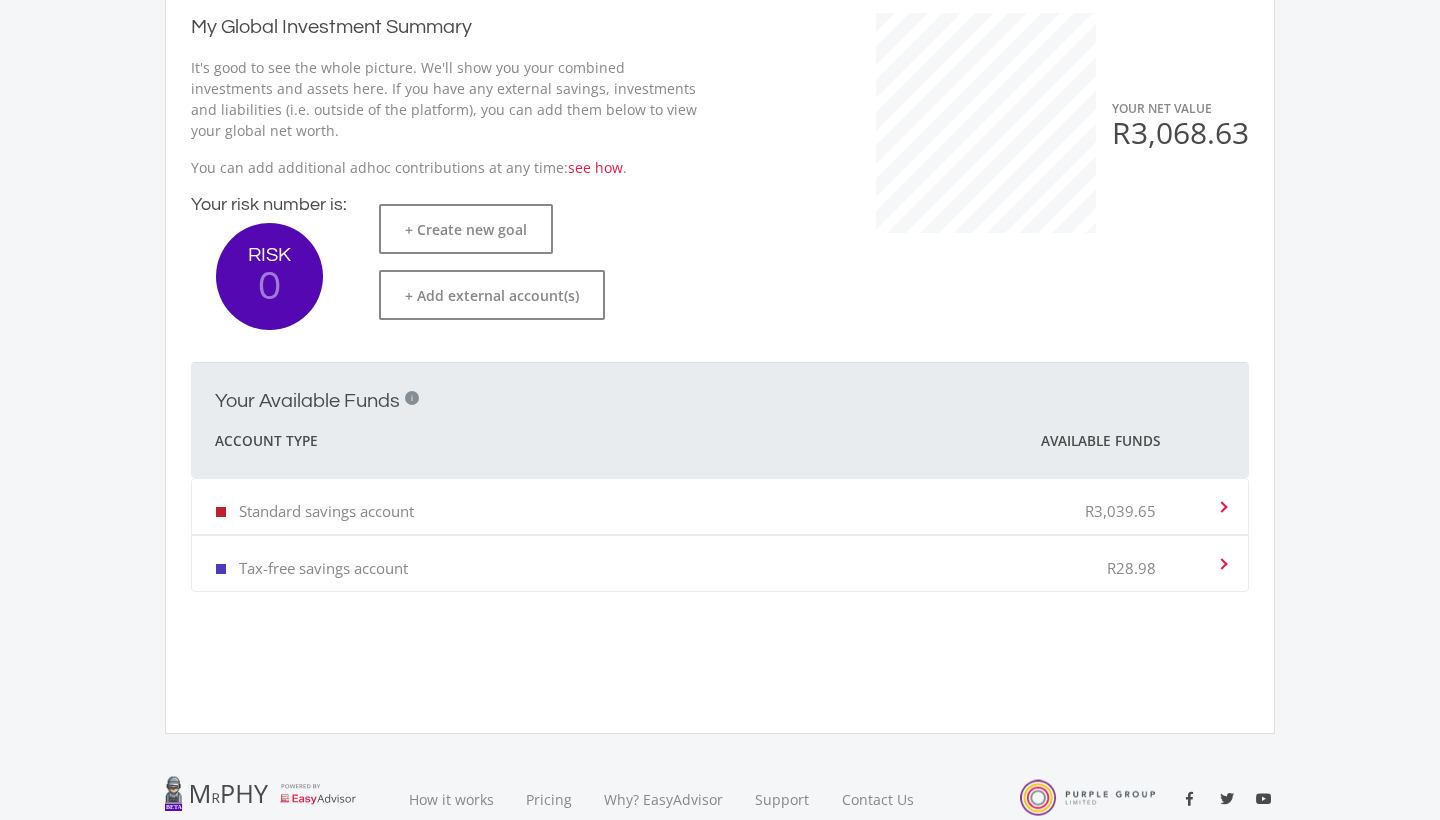 click on "Standard savings account
R3,039.65" at bounding box center (716, 506) 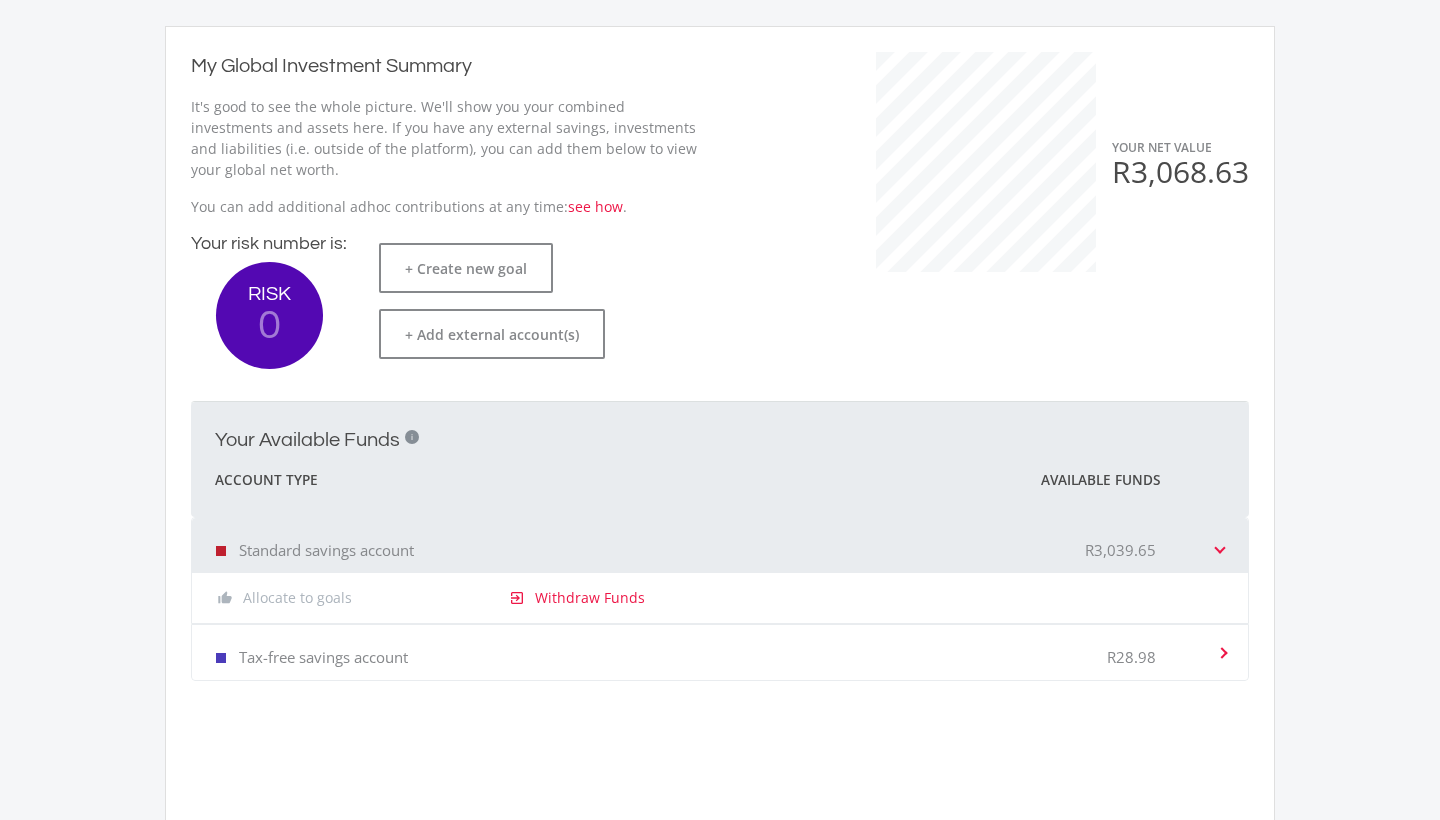 scroll, scrollTop: 183, scrollLeft: 0, axis: vertical 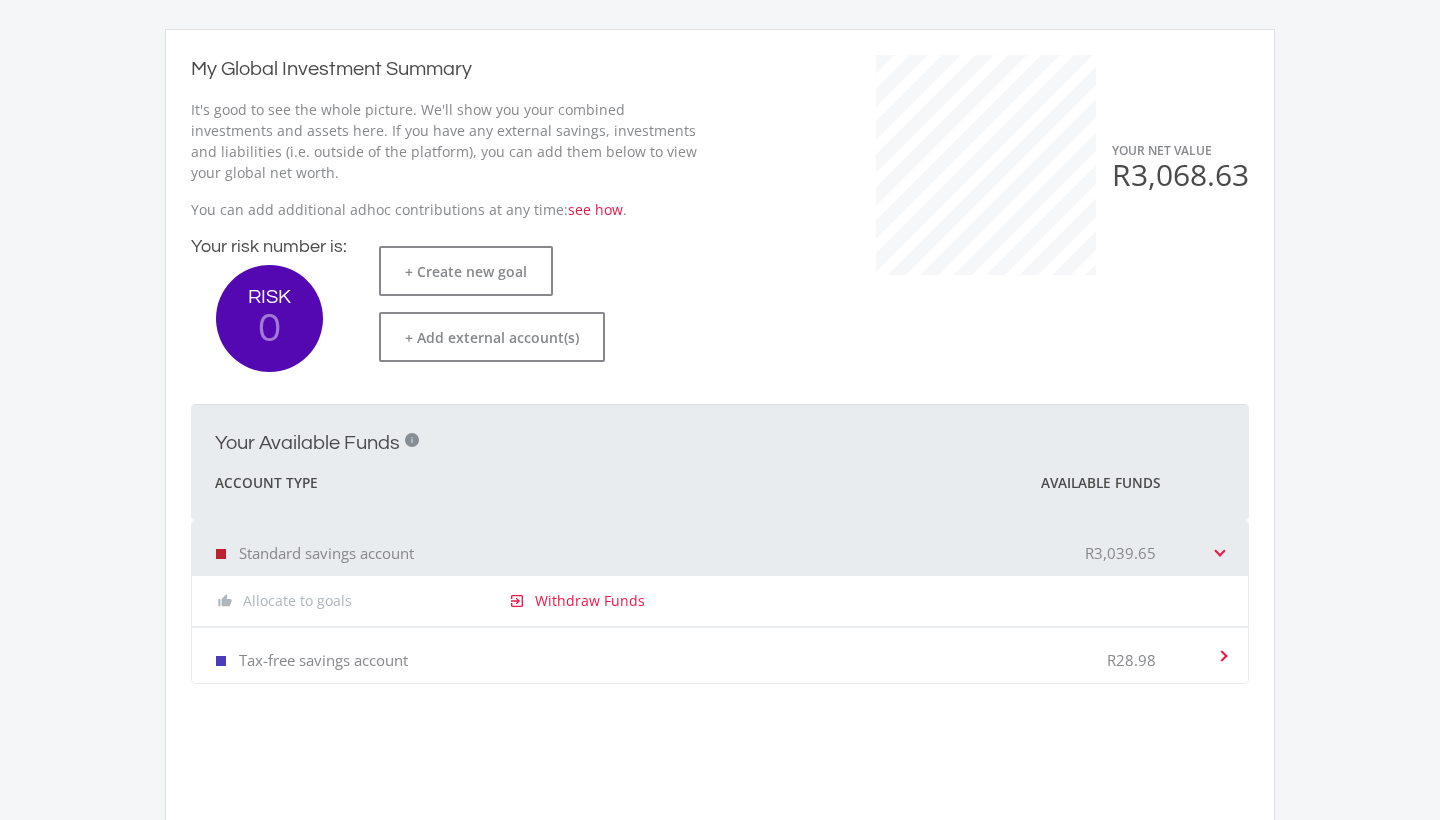 click 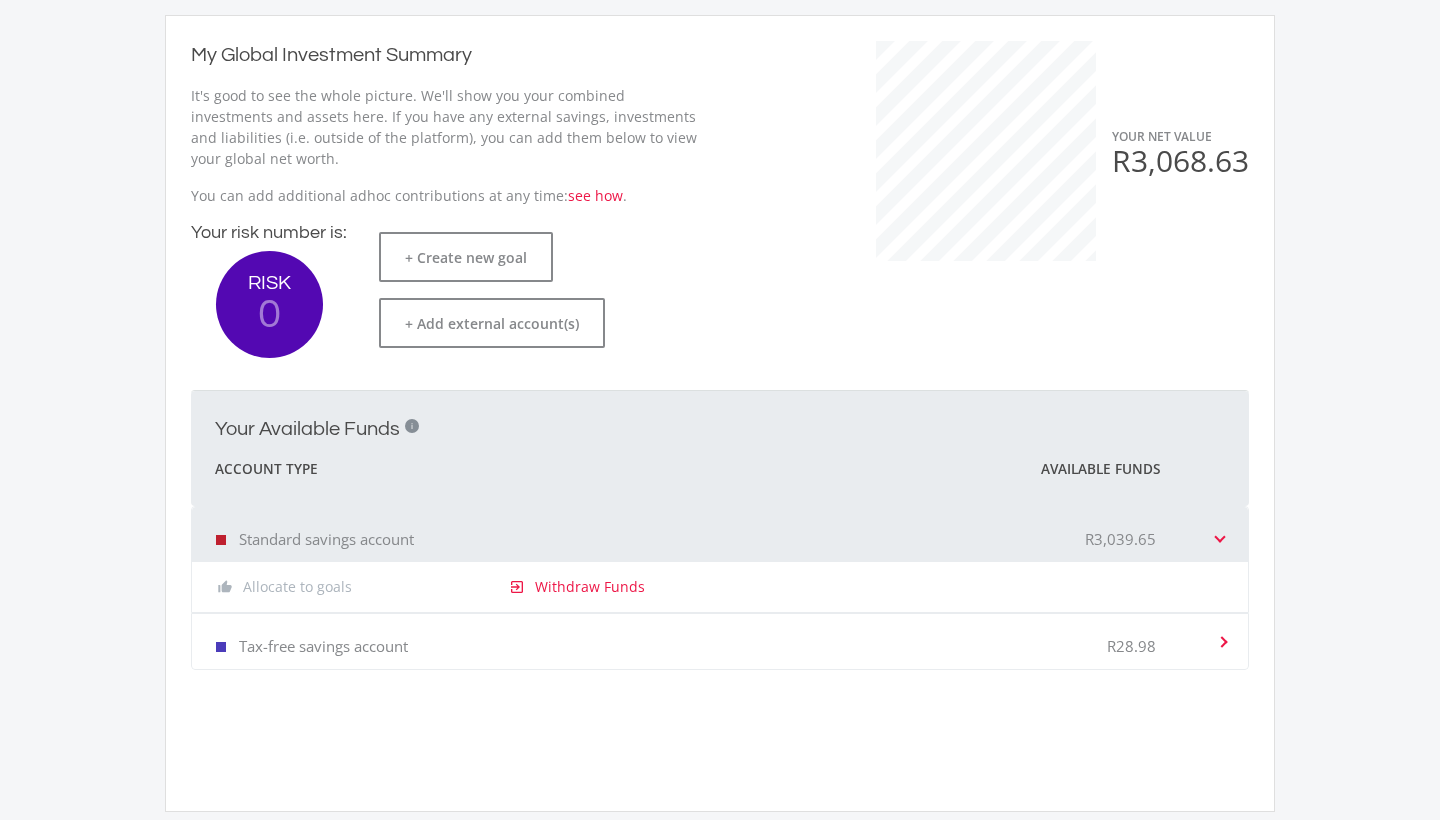 scroll, scrollTop: 193, scrollLeft: 0, axis: vertical 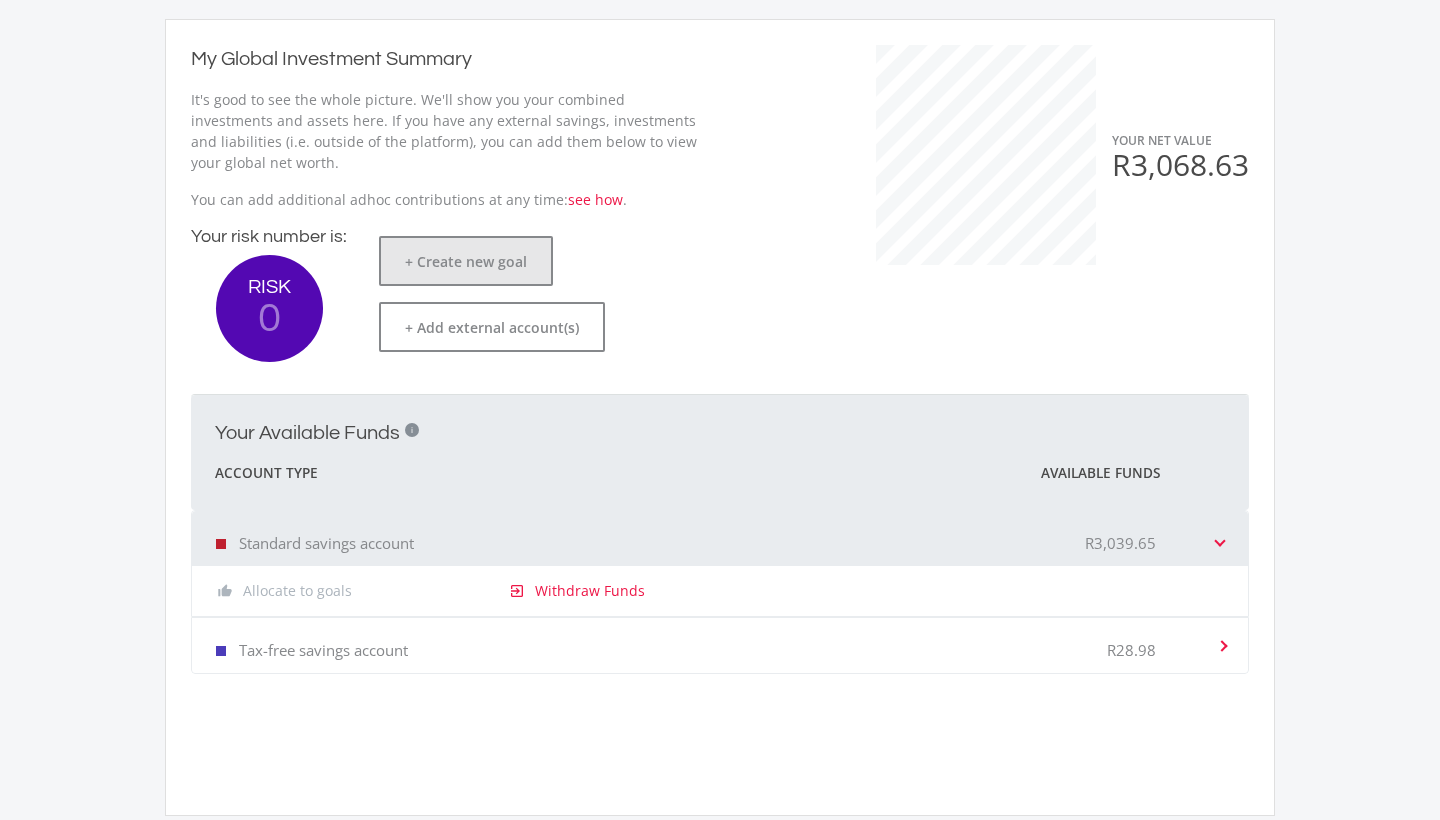 click on "+ Create new goal" 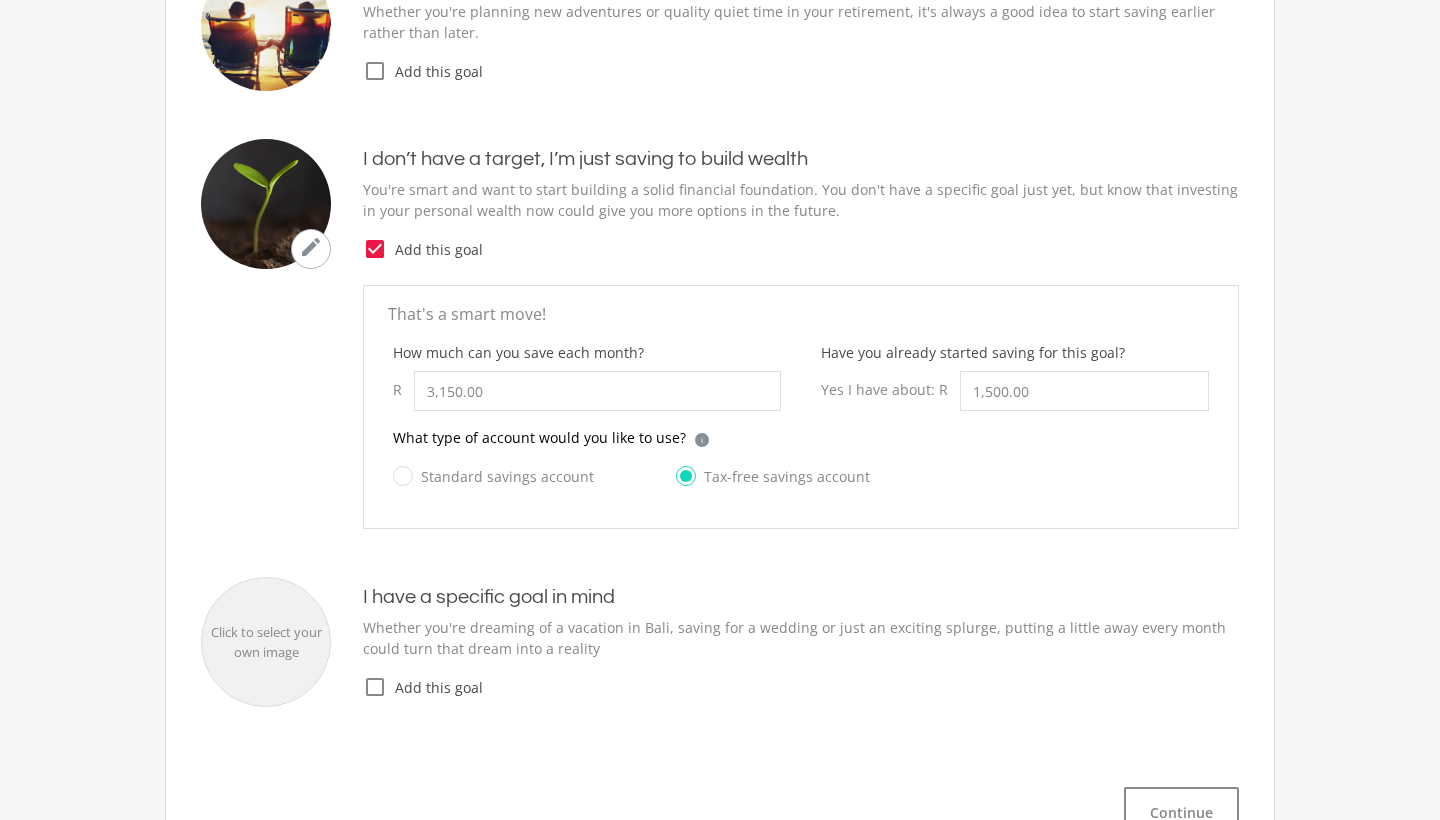 scroll, scrollTop: 391, scrollLeft: 0, axis: vertical 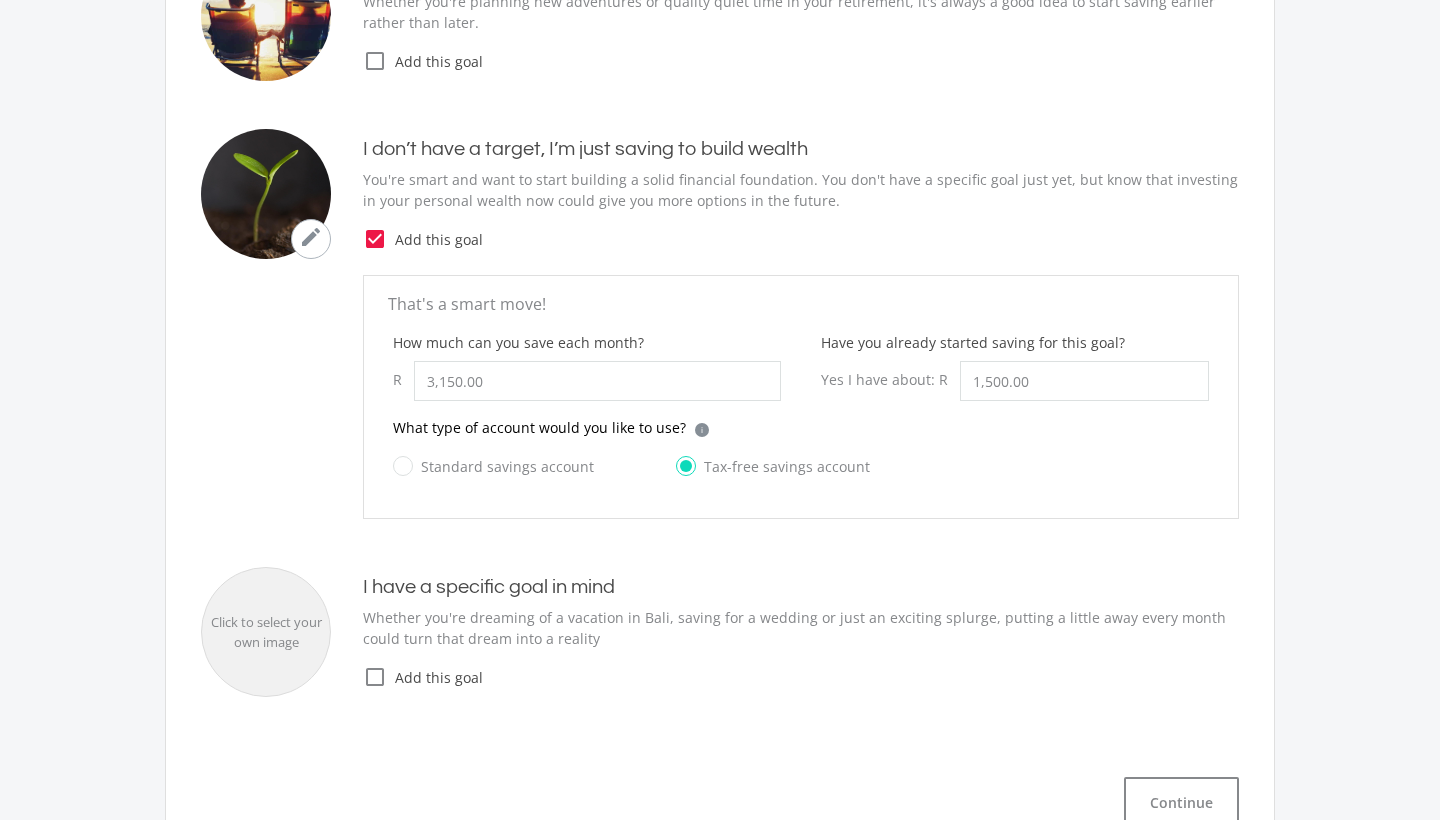 click on "Standard savings account" 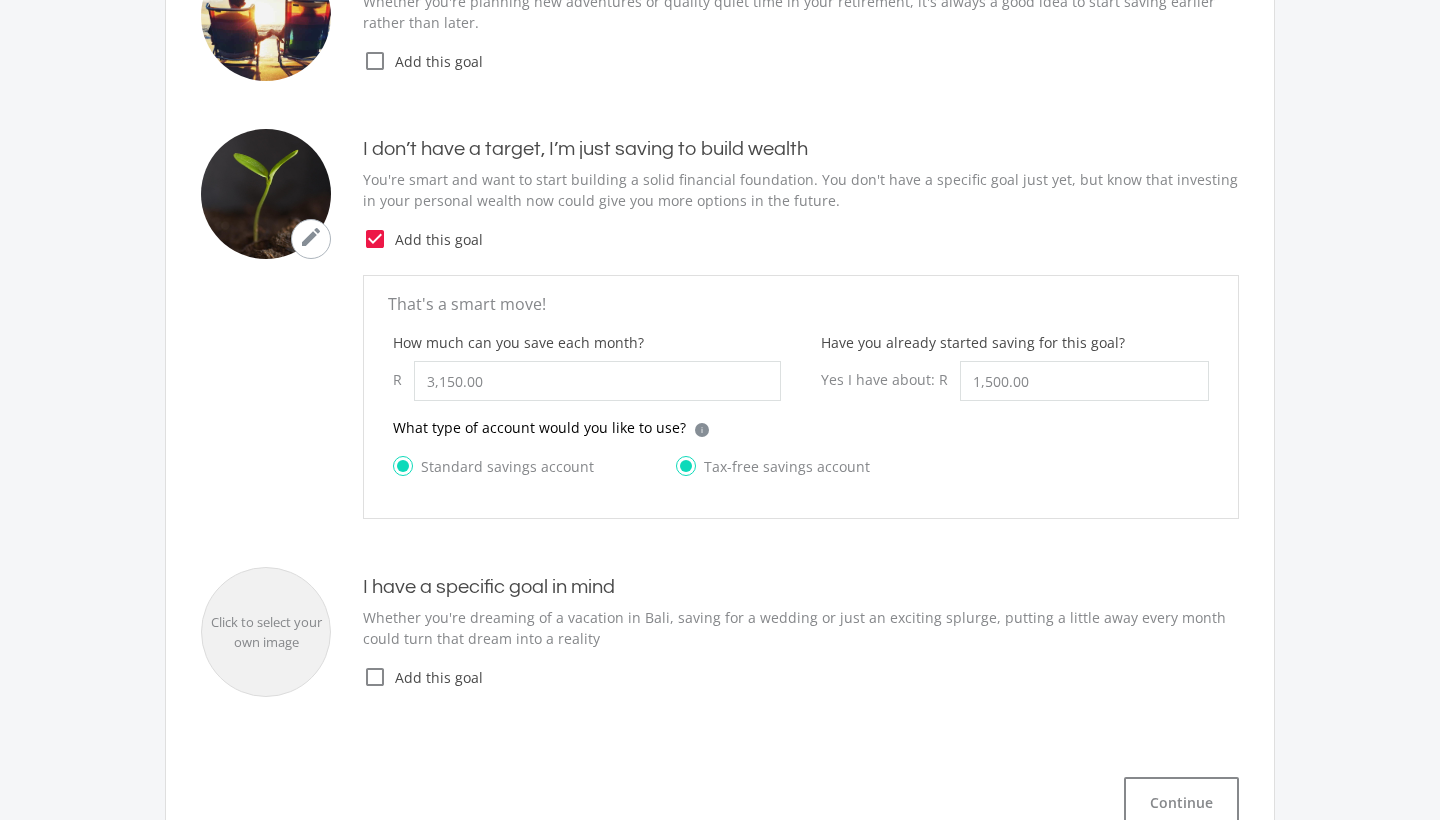 radio on "false" 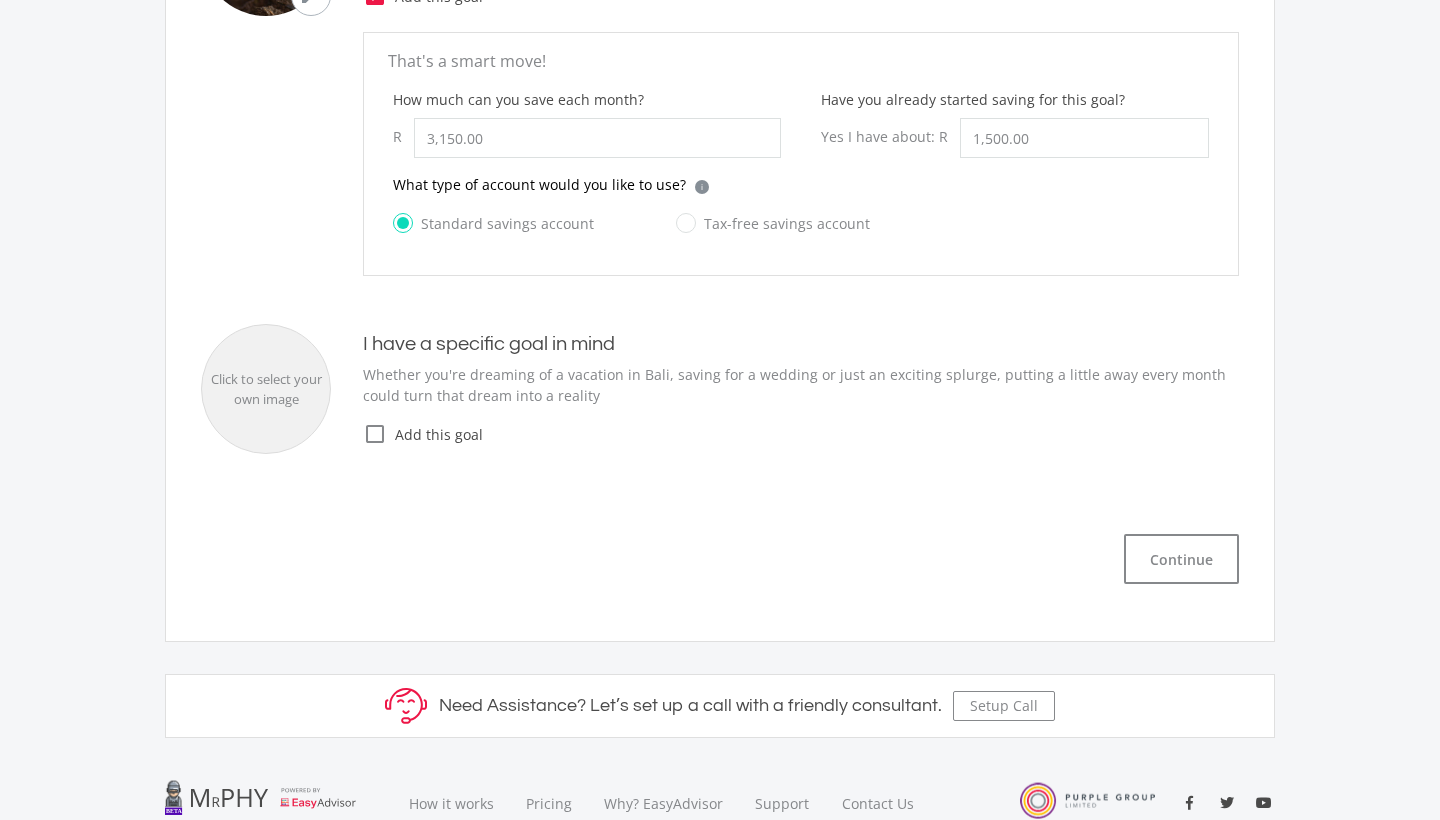 scroll, scrollTop: 642, scrollLeft: 0, axis: vertical 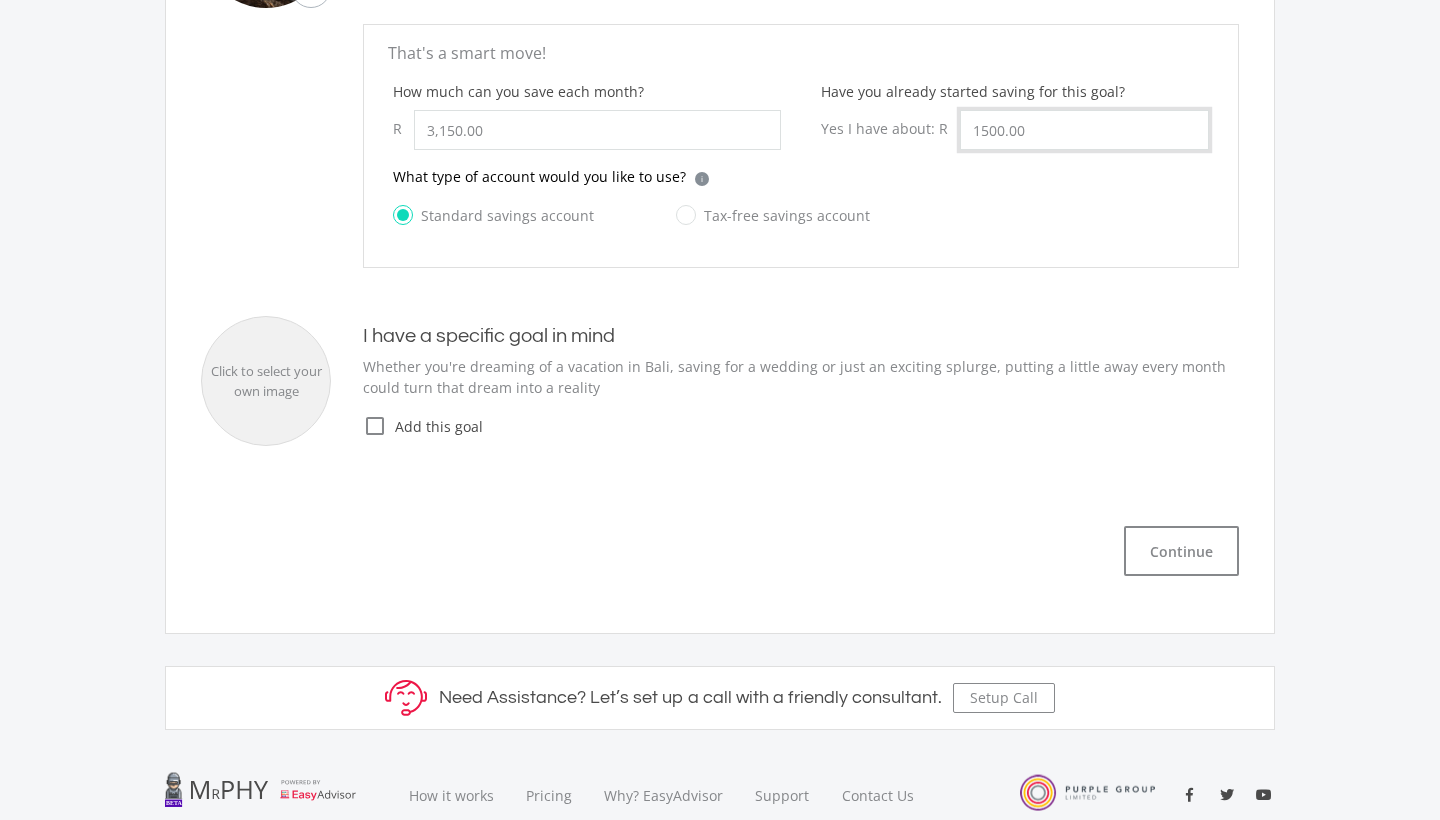 click on "1500.00" at bounding box center [1084, 130] 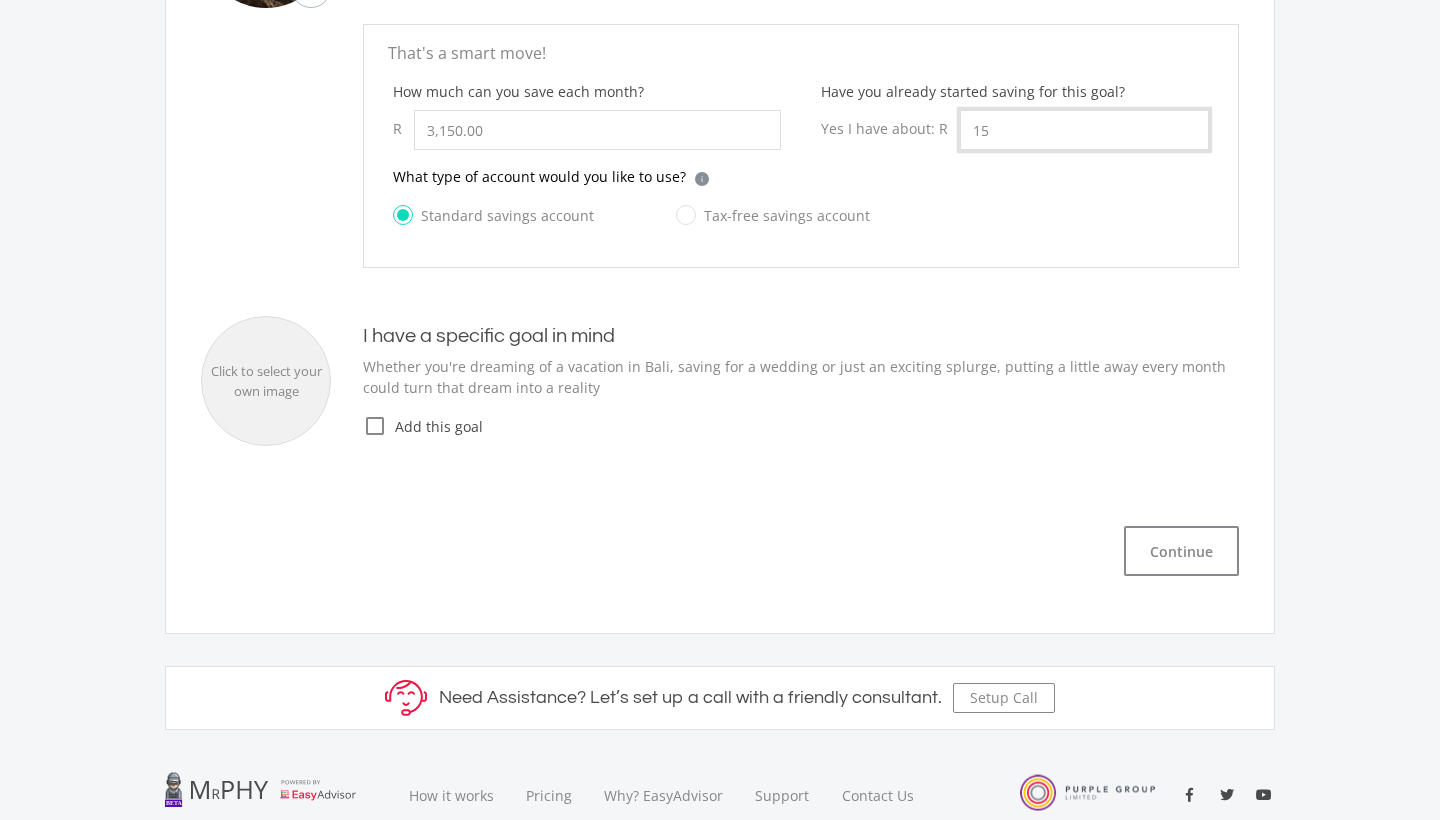 type on "1" 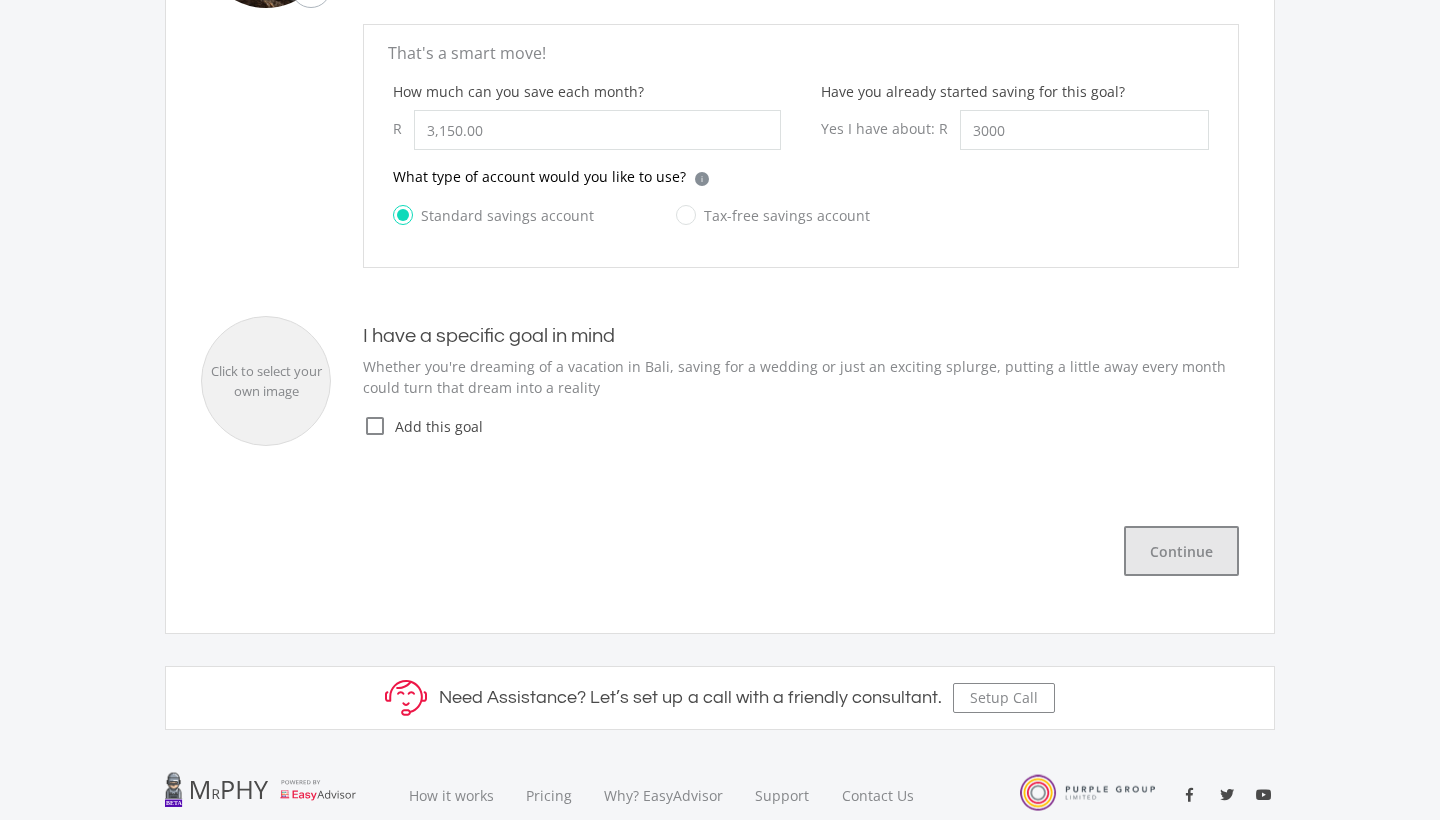 type on "3,000.00" 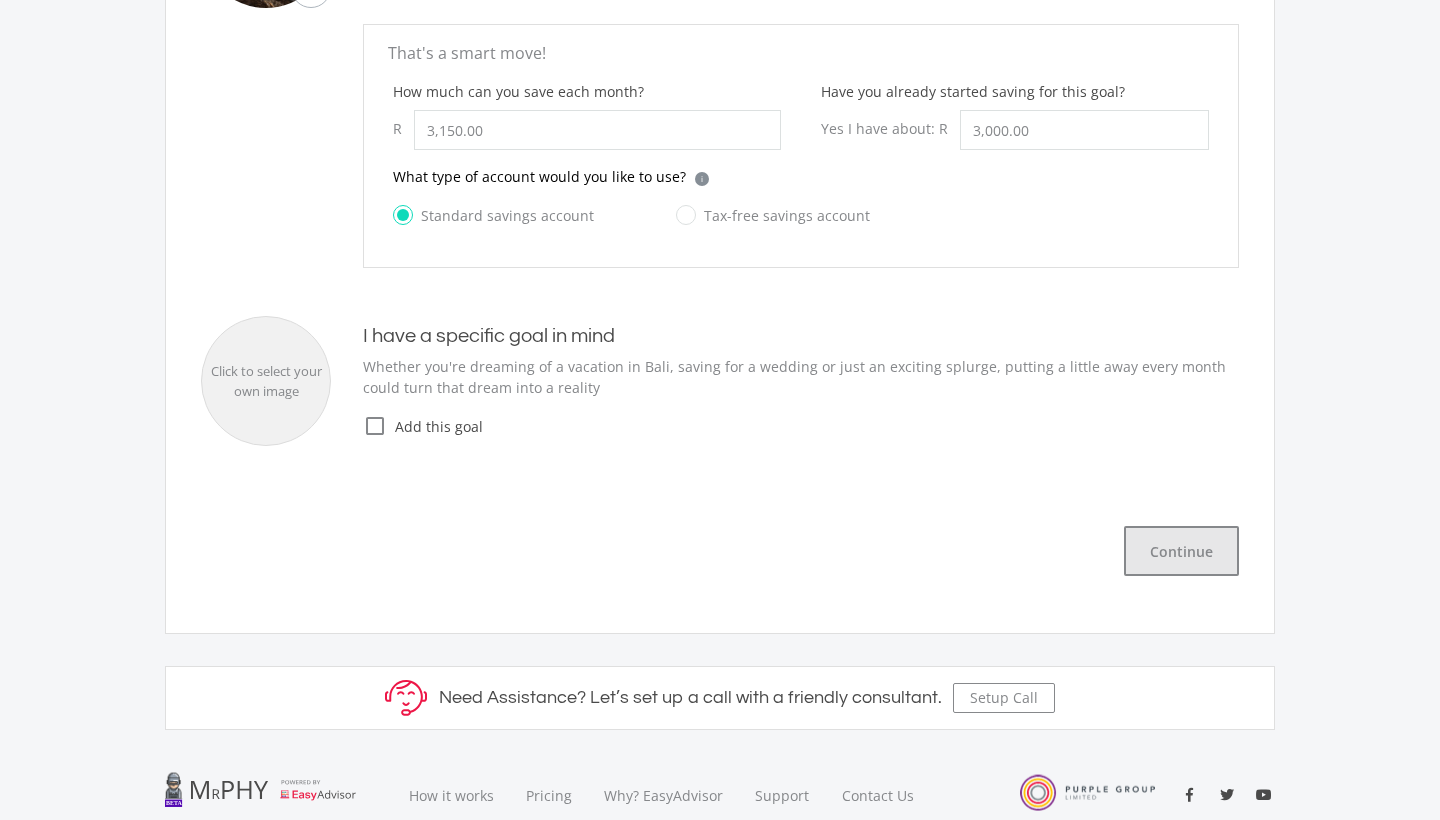 click on "Continue" 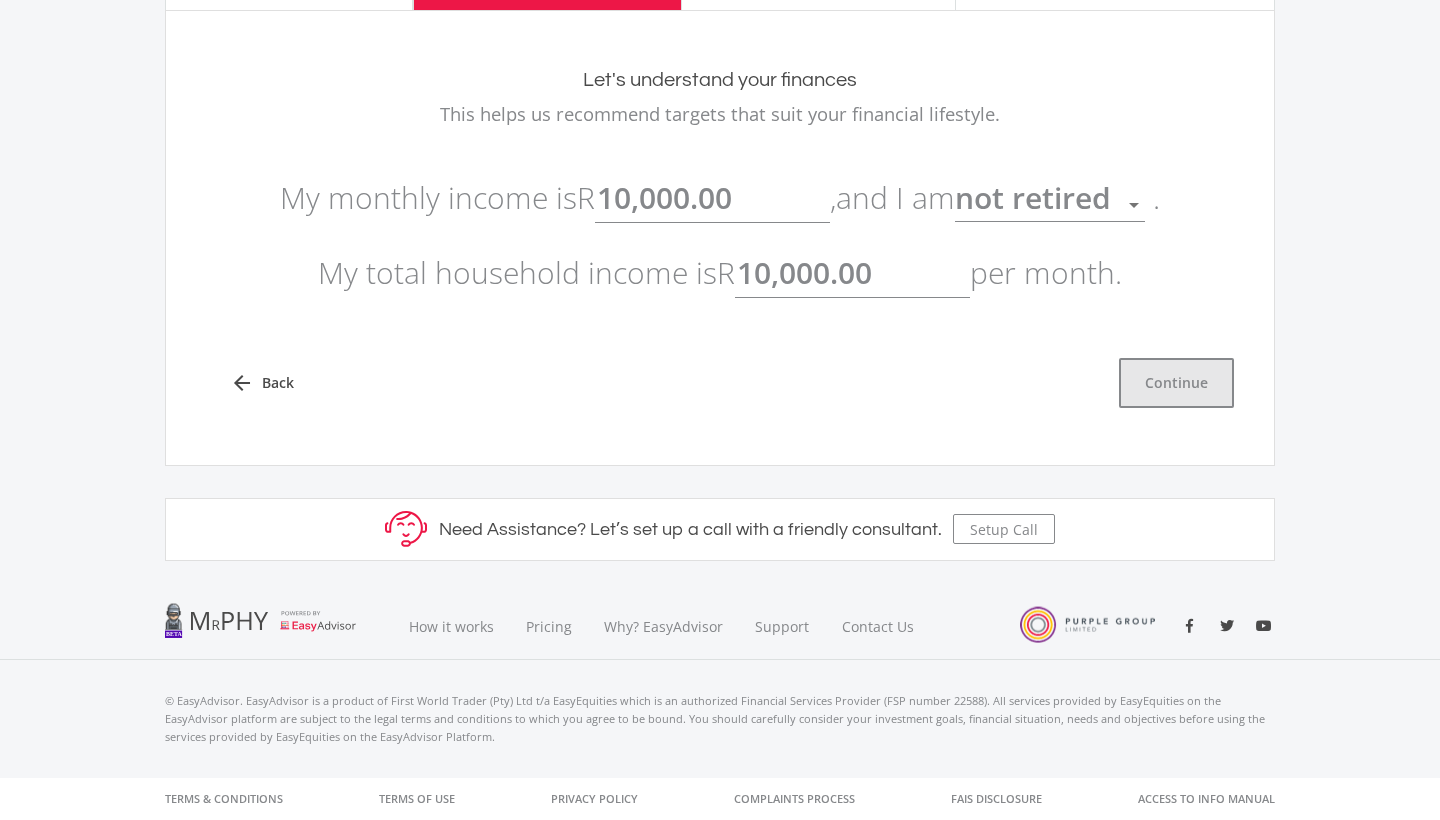 click on "Continue" 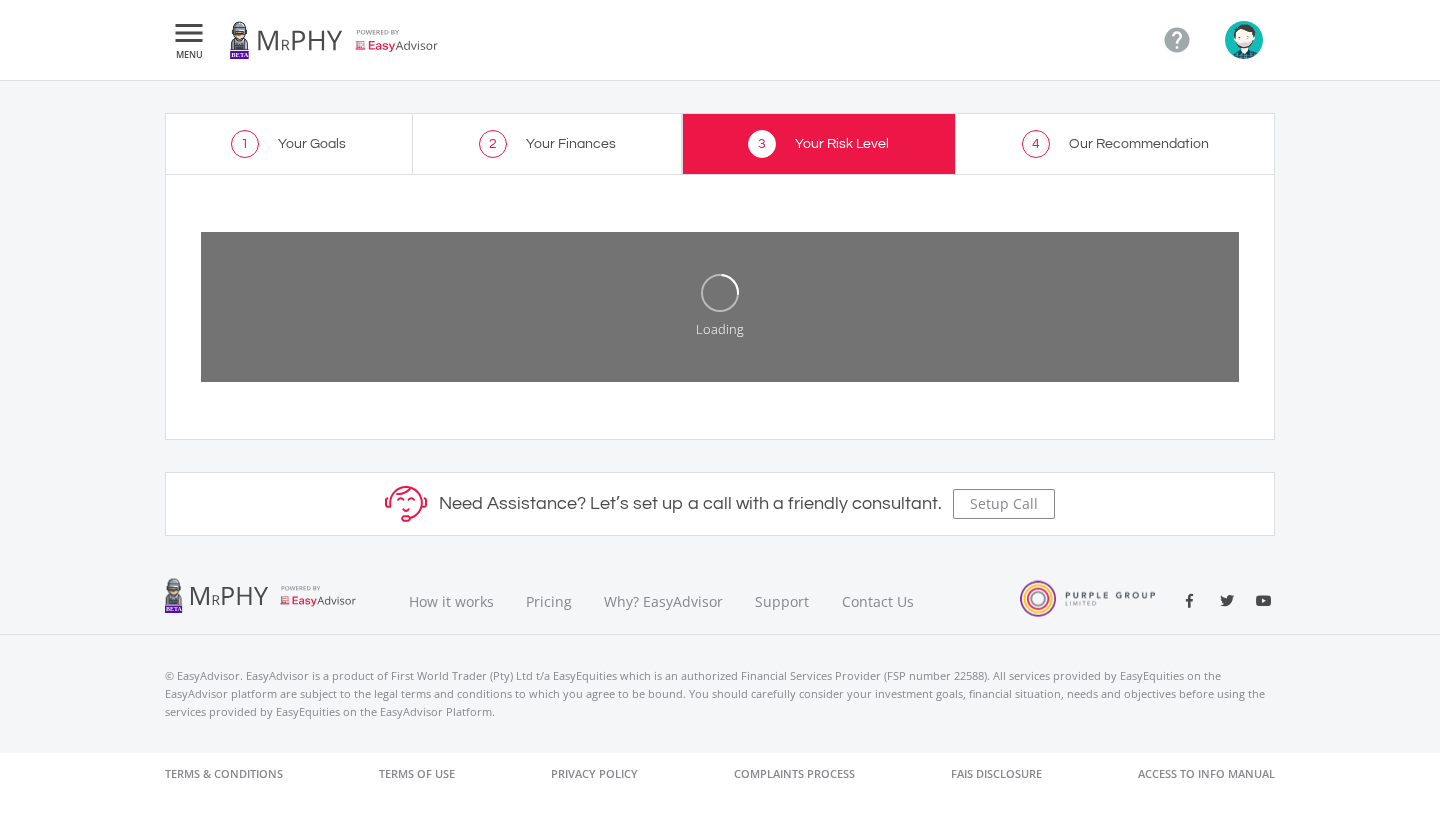 scroll, scrollTop: 0, scrollLeft: 0, axis: both 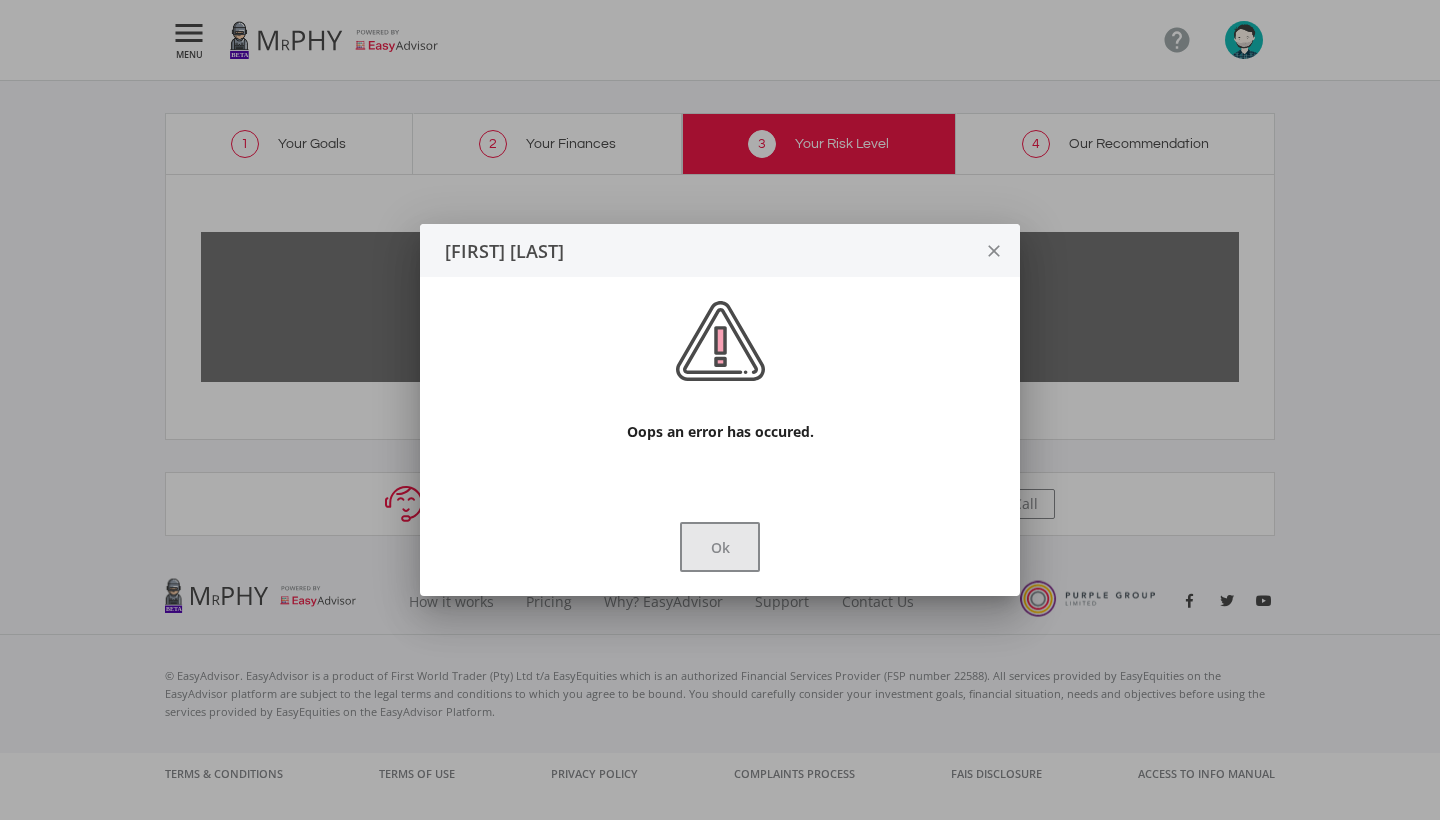 click on "Ok" at bounding box center (720, 547) 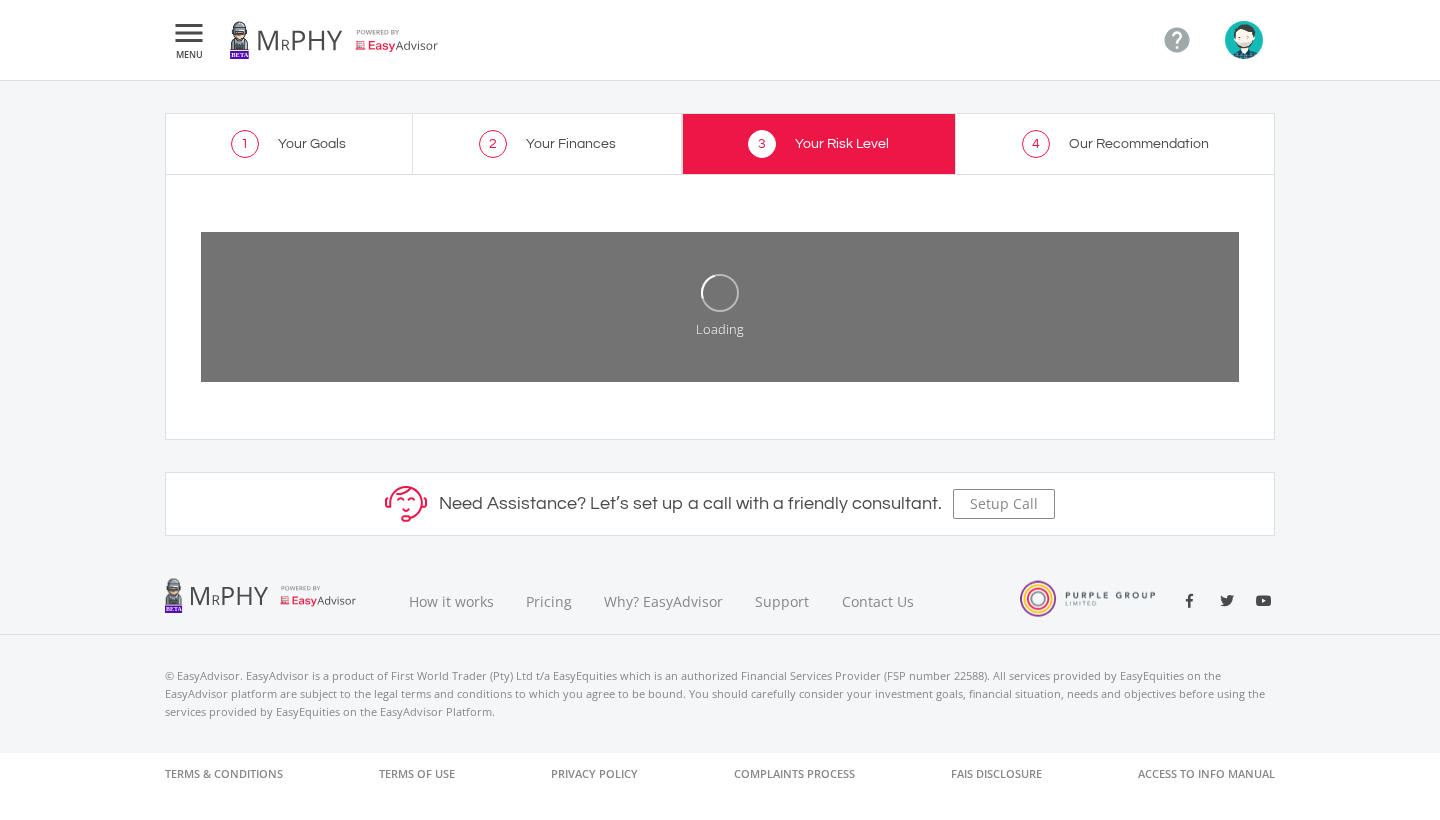 scroll, scrollTop: 0, scrollLeft: 0, axis: both 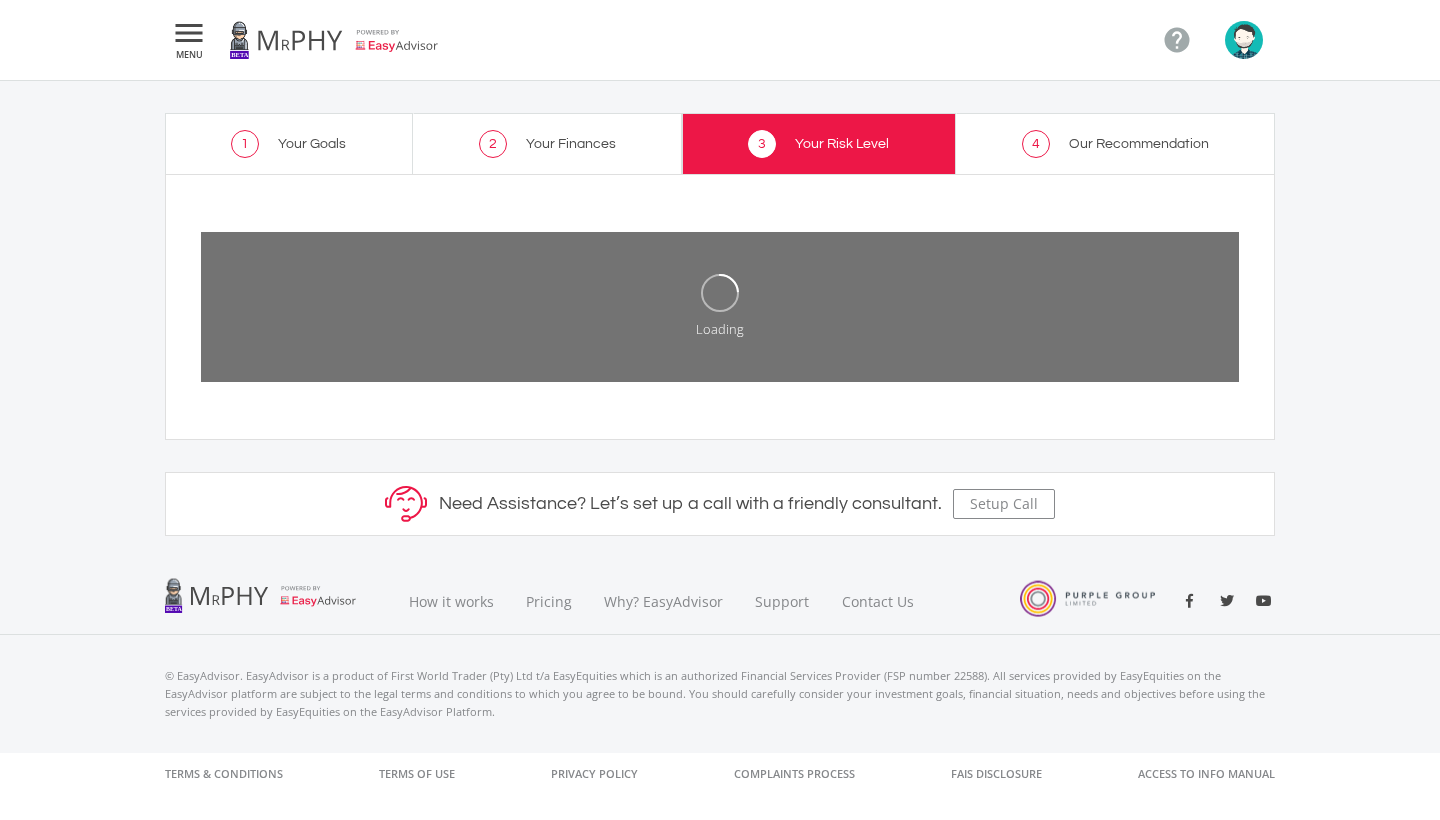 click on "3
Your Risk Level" 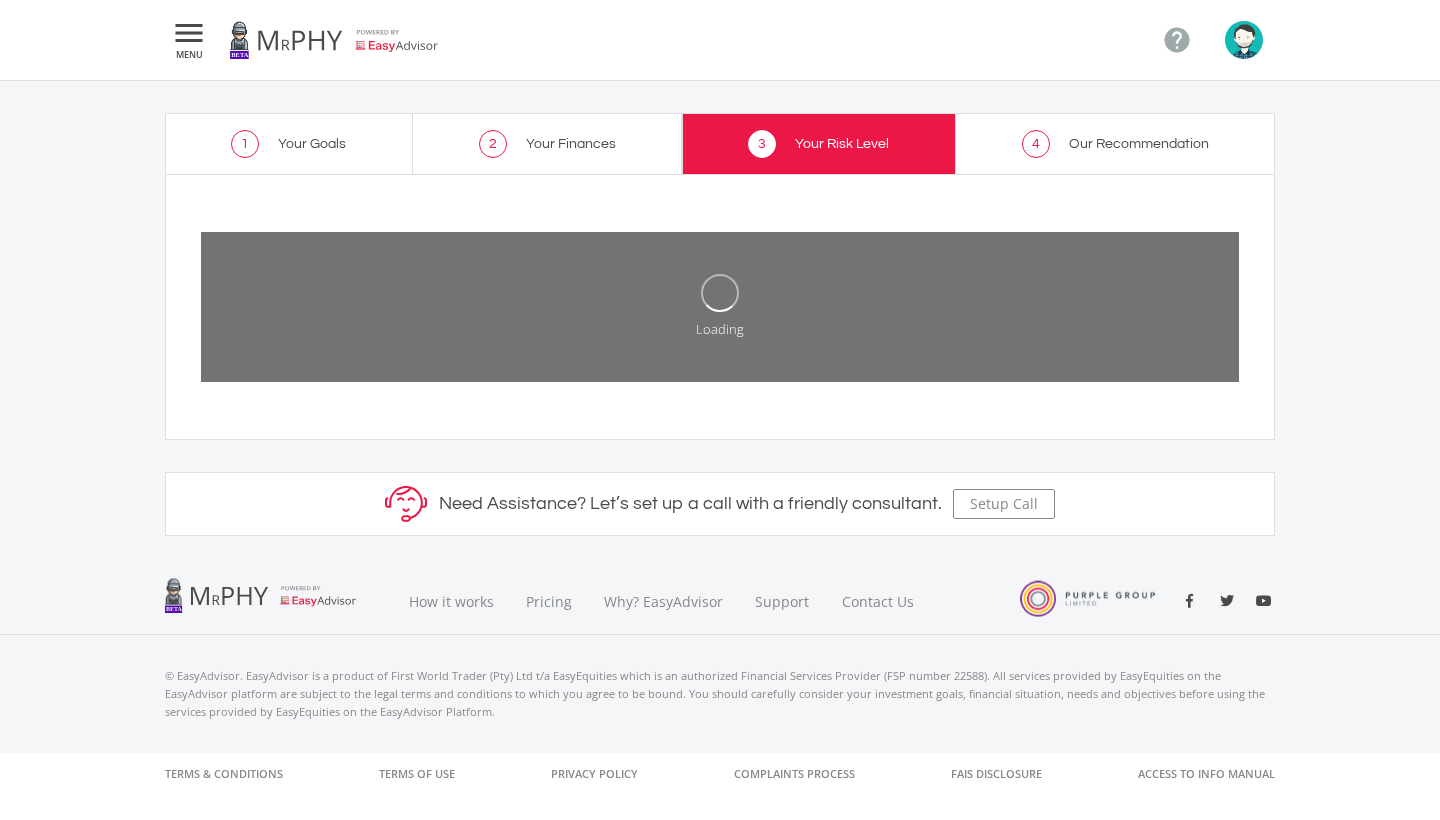 click 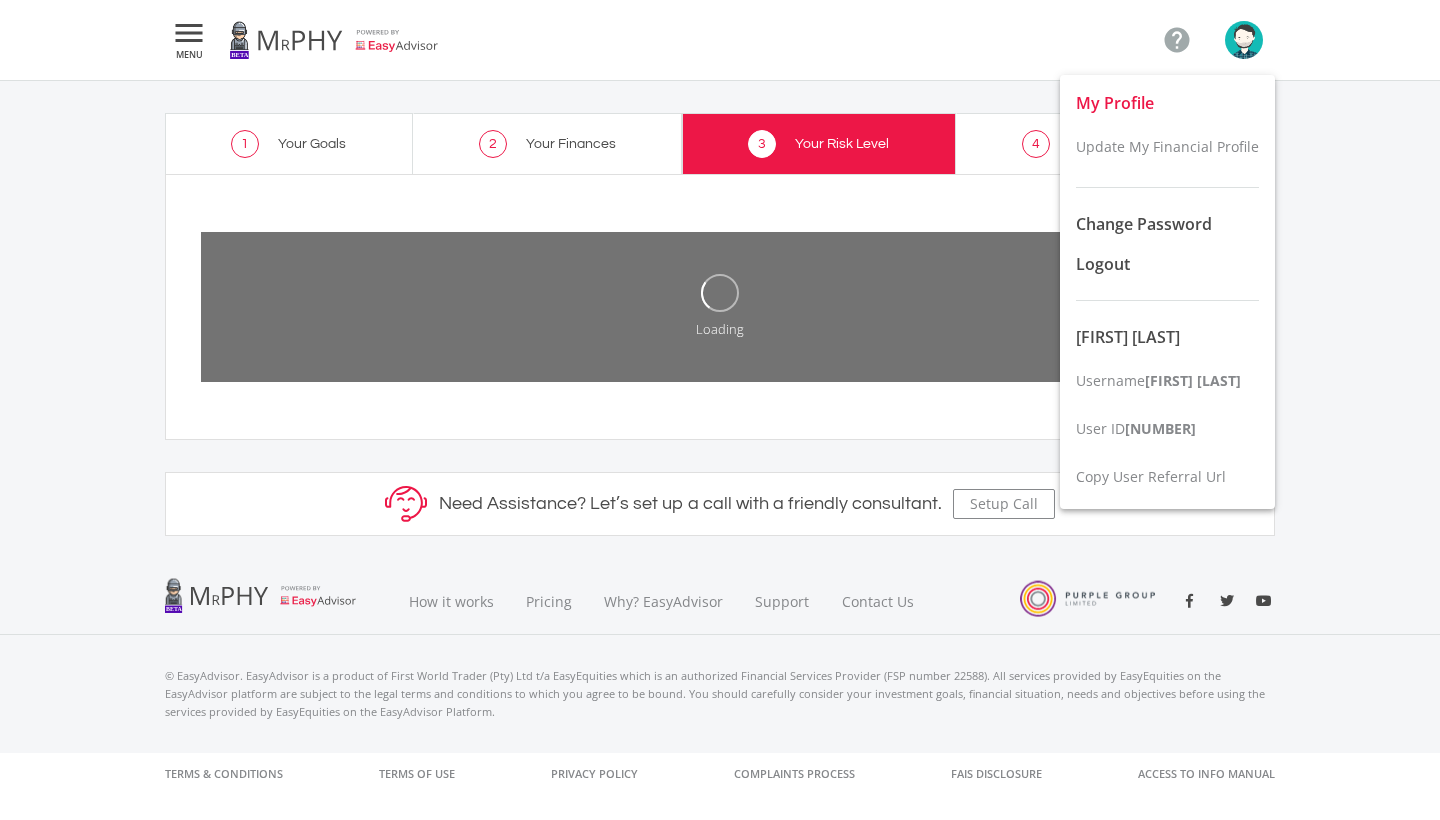 click on "My Profile" at bounding box center (1115, 103) 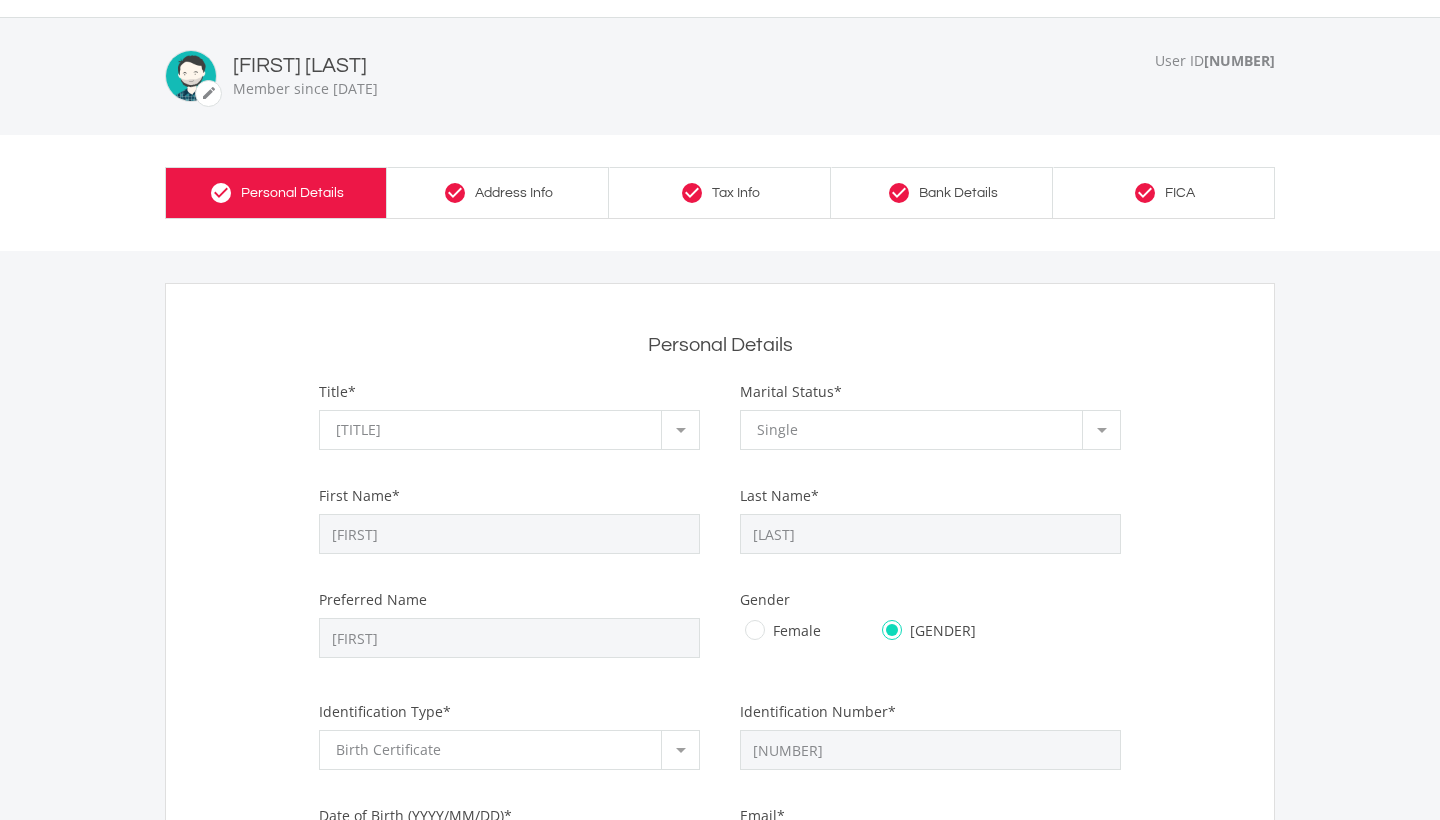 scroll, scrollTop: 0, scrollLeft: 0, axis: both 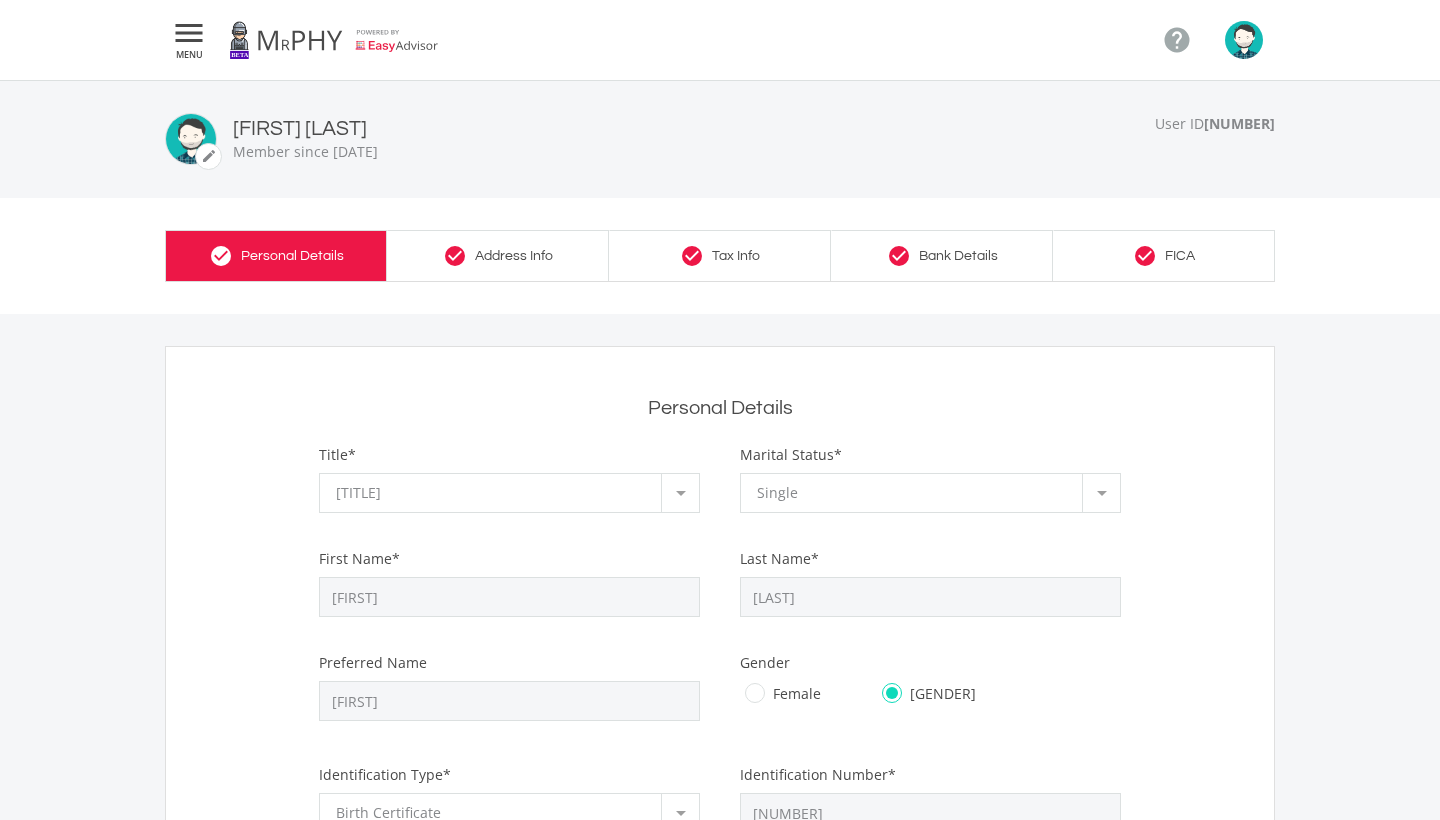 click 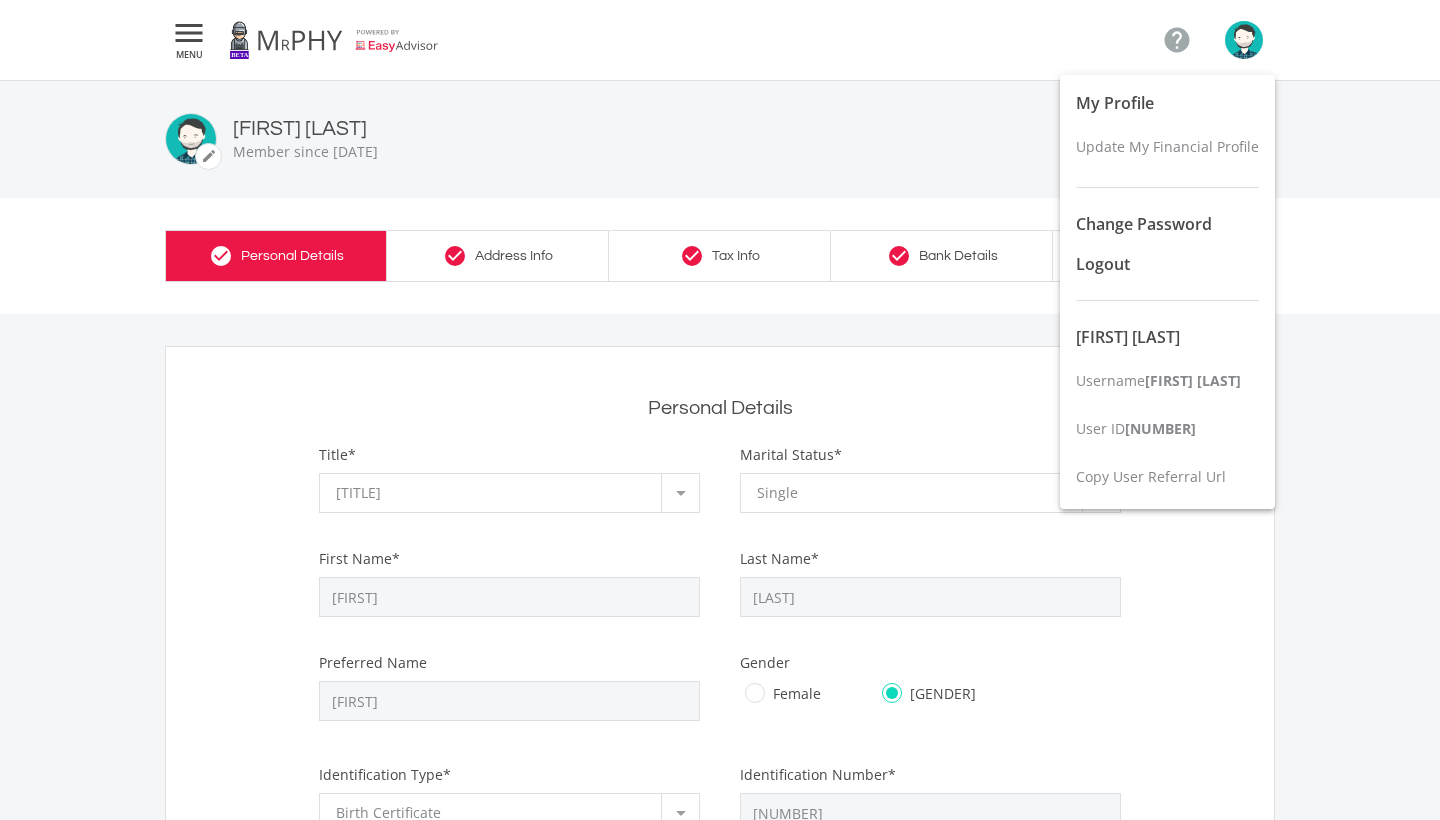 click at bounding box center (720, 410) 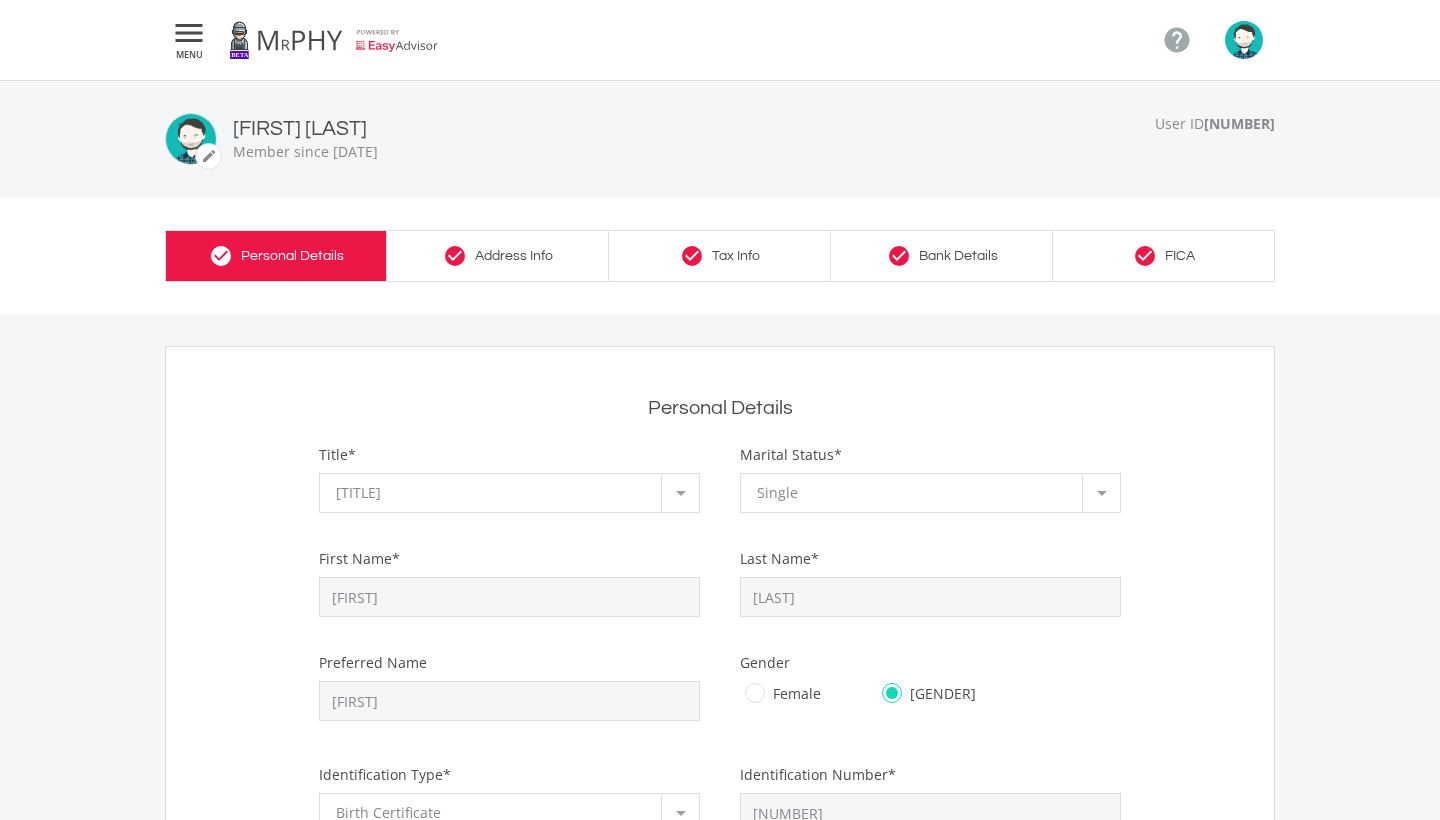 click on "" 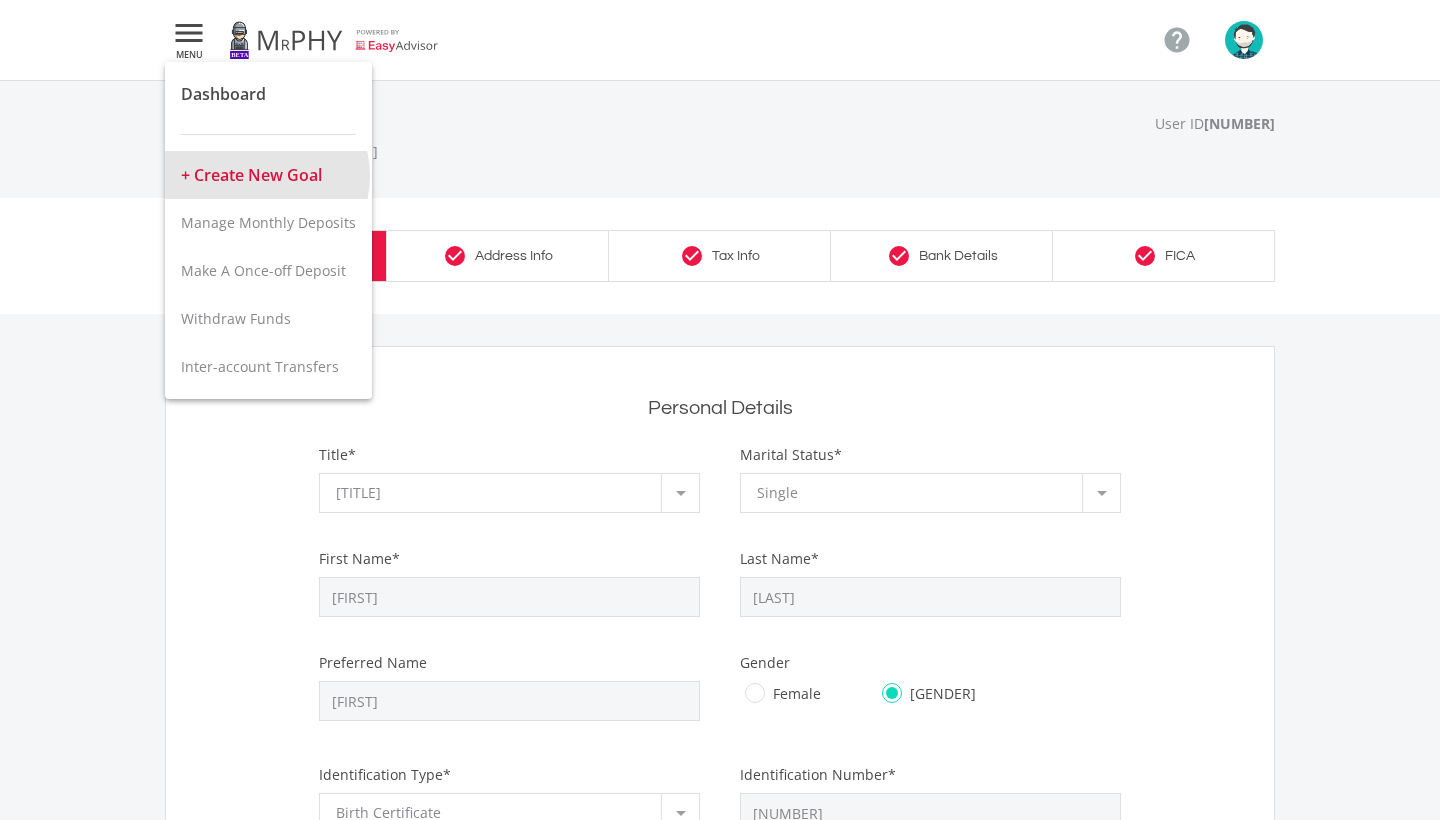 click on "+ Create New Goal" at bounding box center [268, 175] 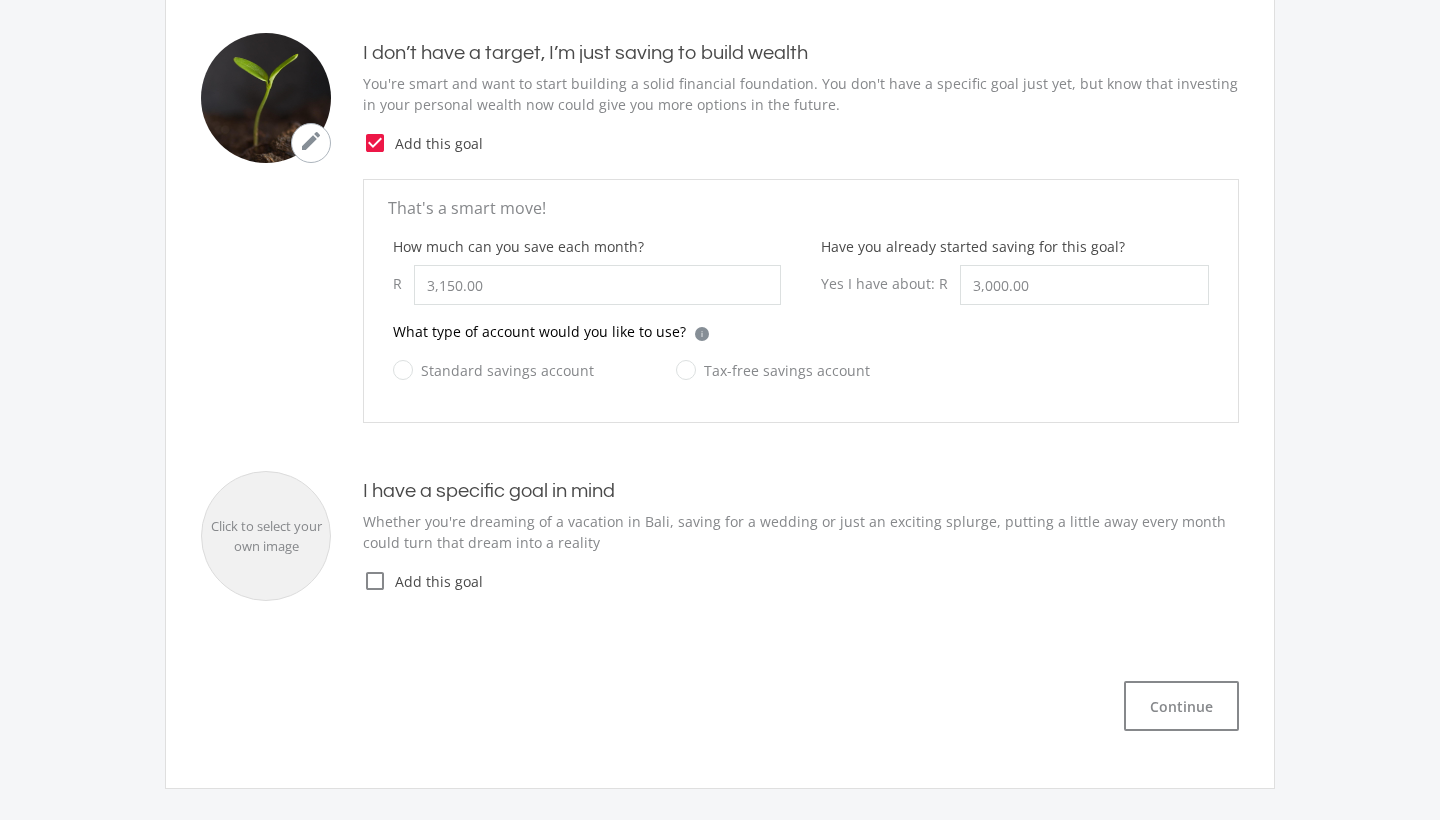 scroll, scrollTop: 491, scrollLeft: 0, axis: vertical 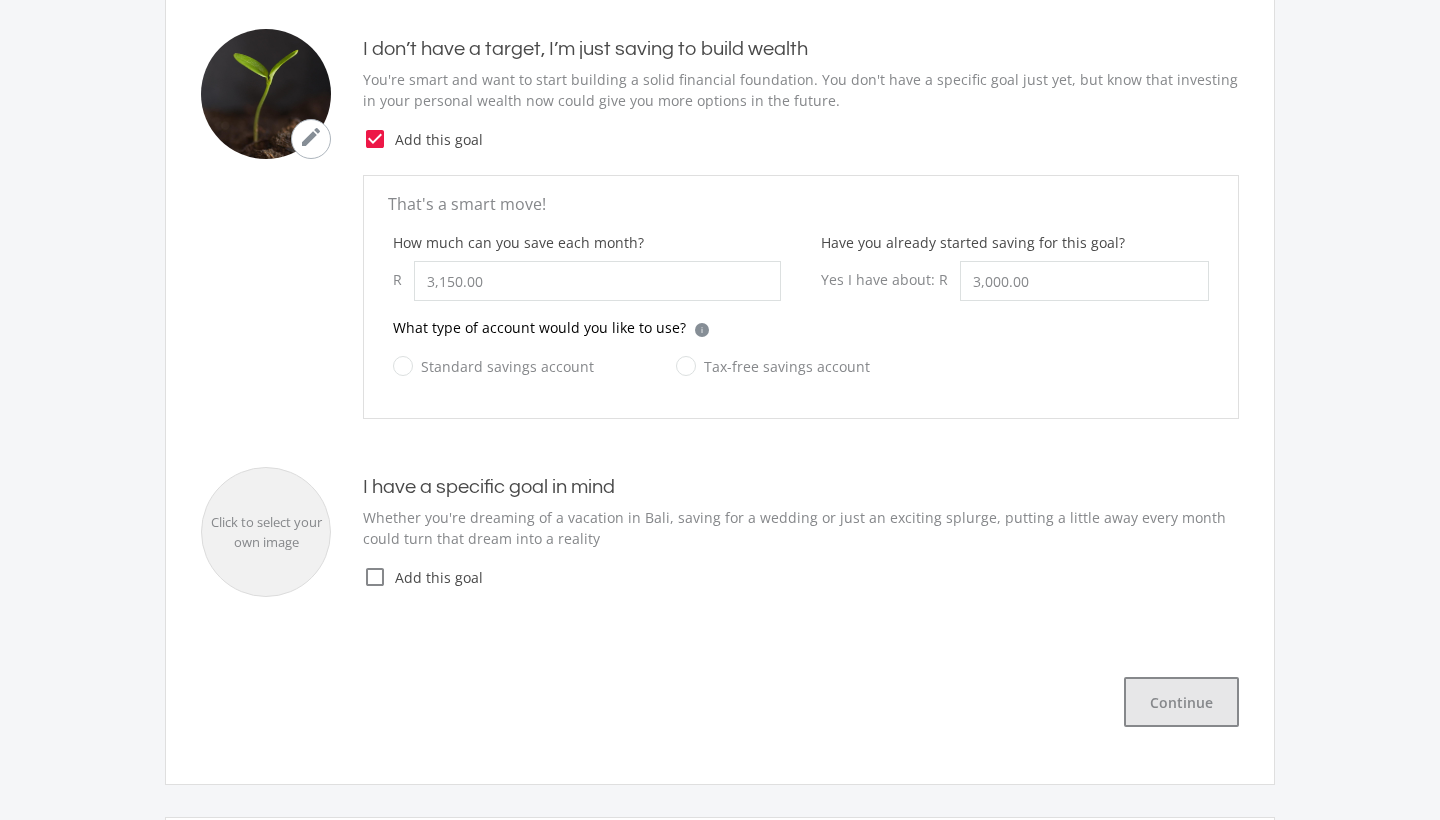 click on "Continue" 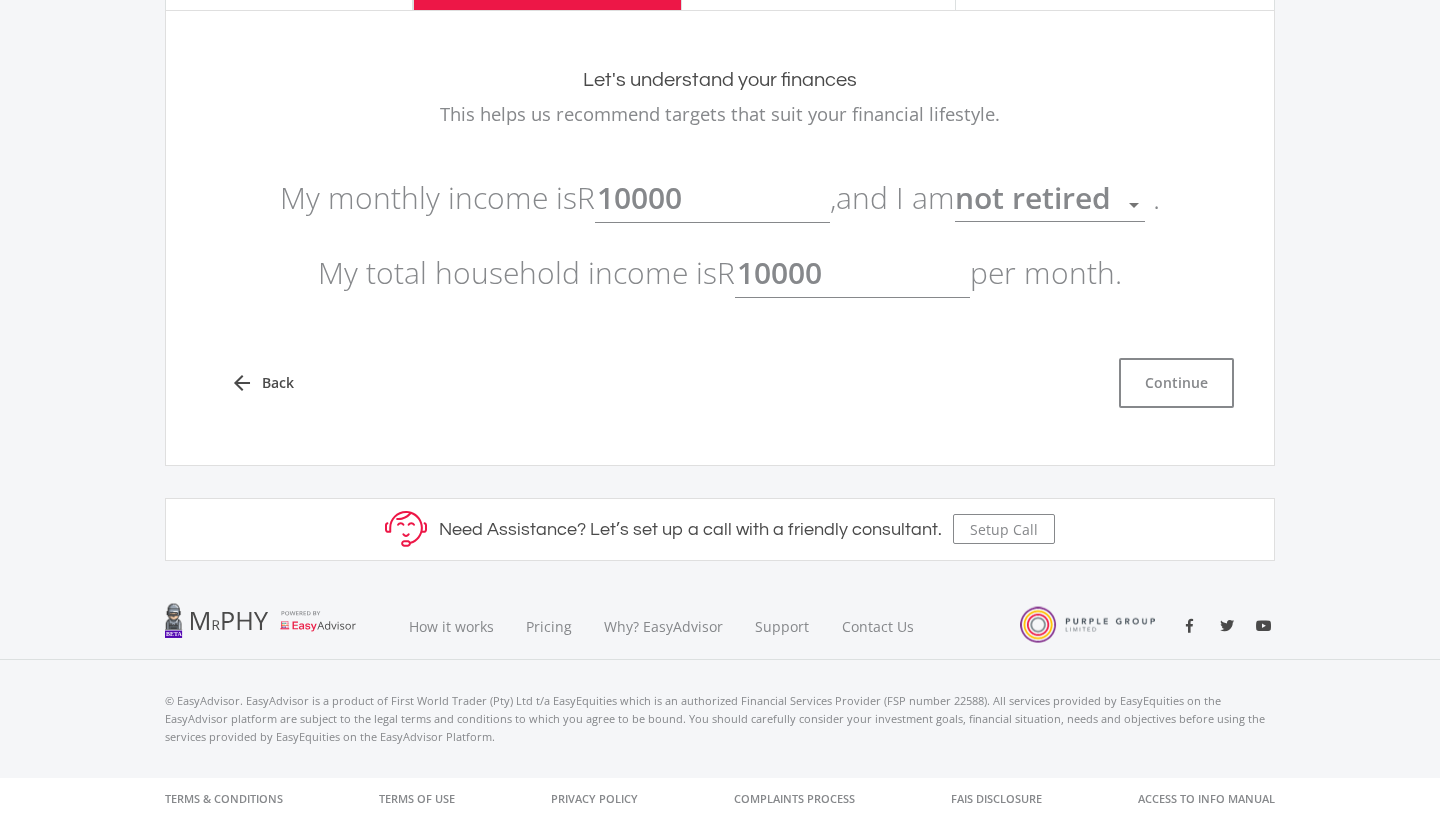 type on "10,000.00" 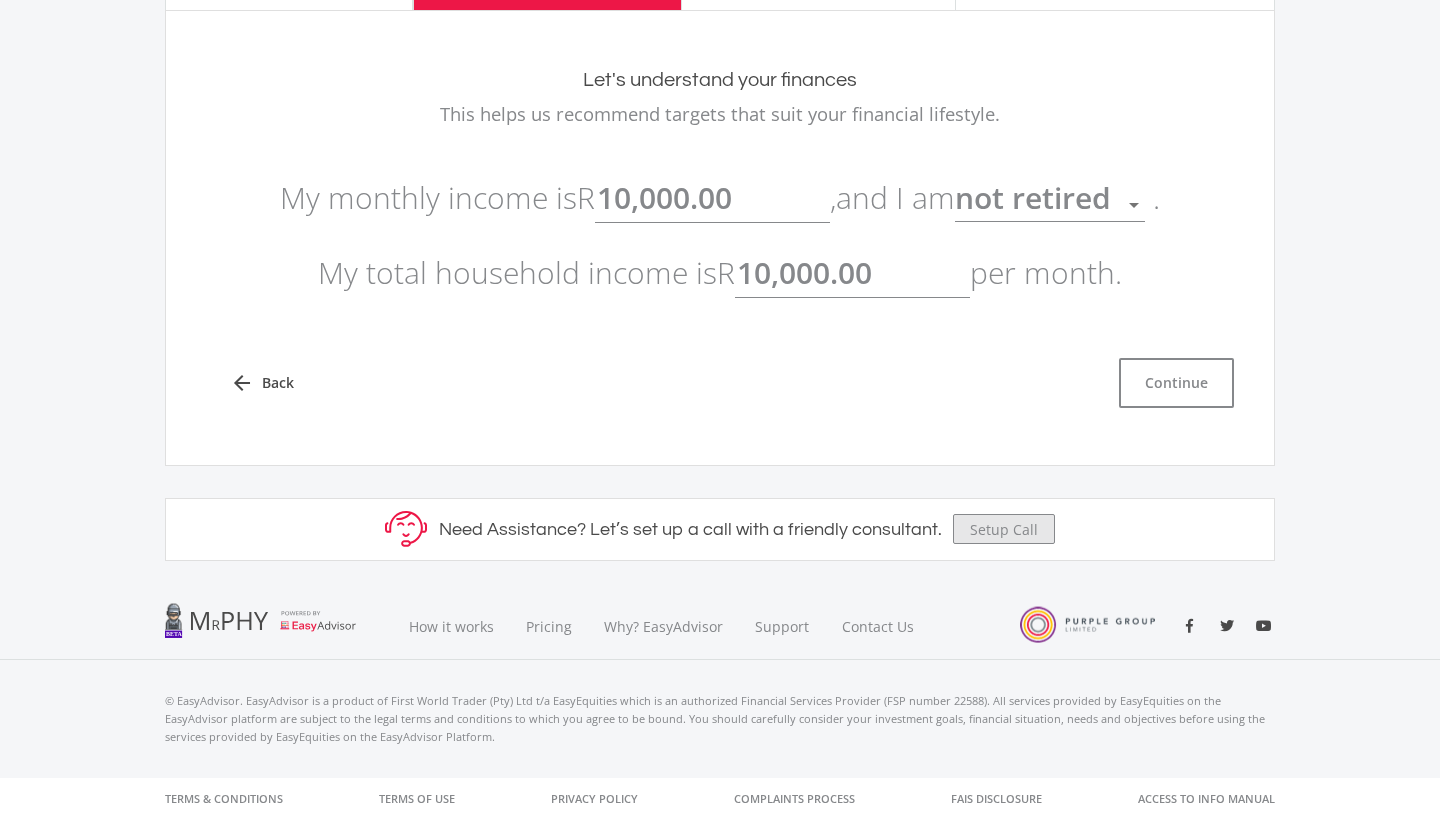 scroll, scrollTop: 115, scrollLeft: 0, axis: vertical 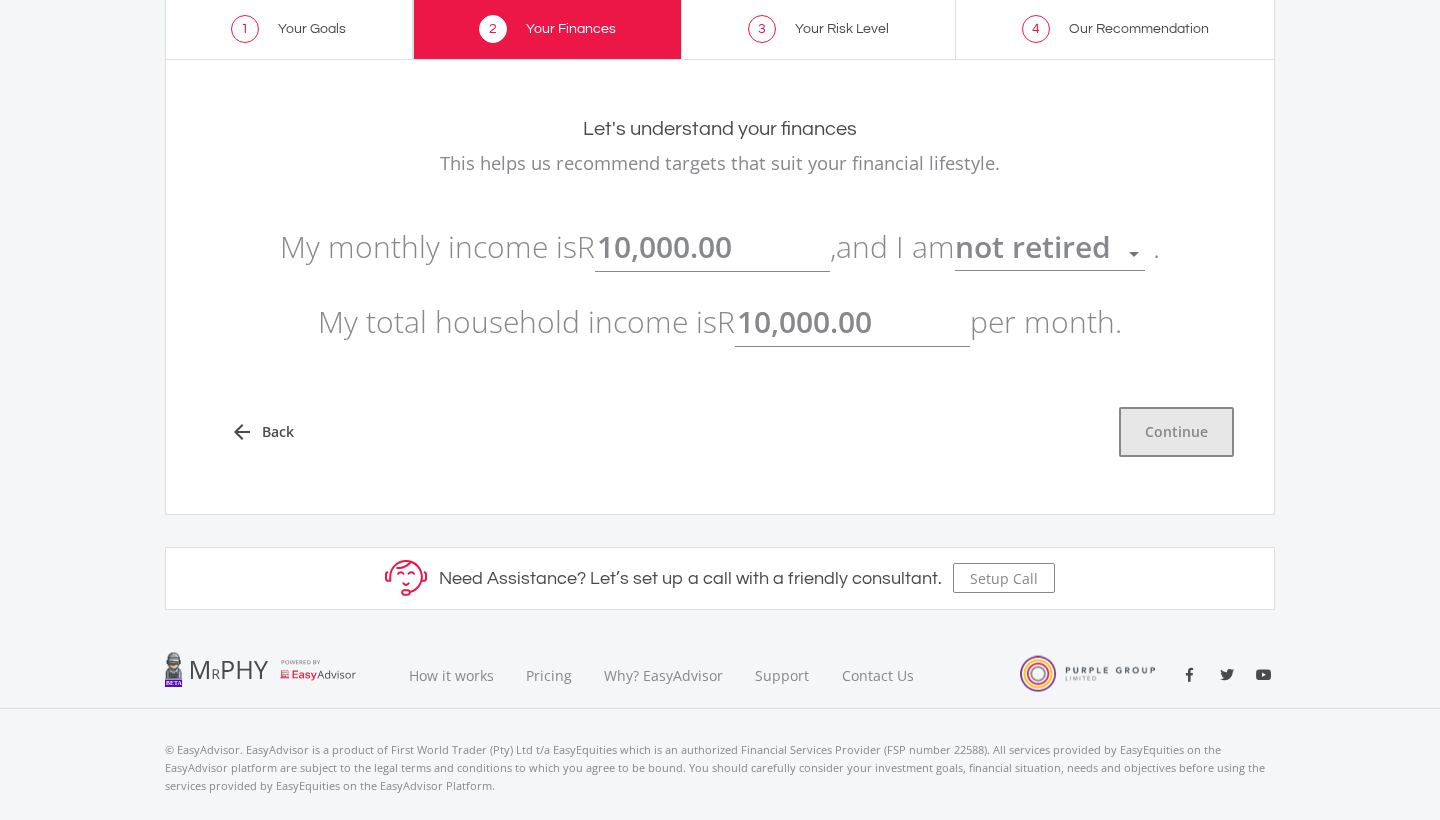 click on "Continue" 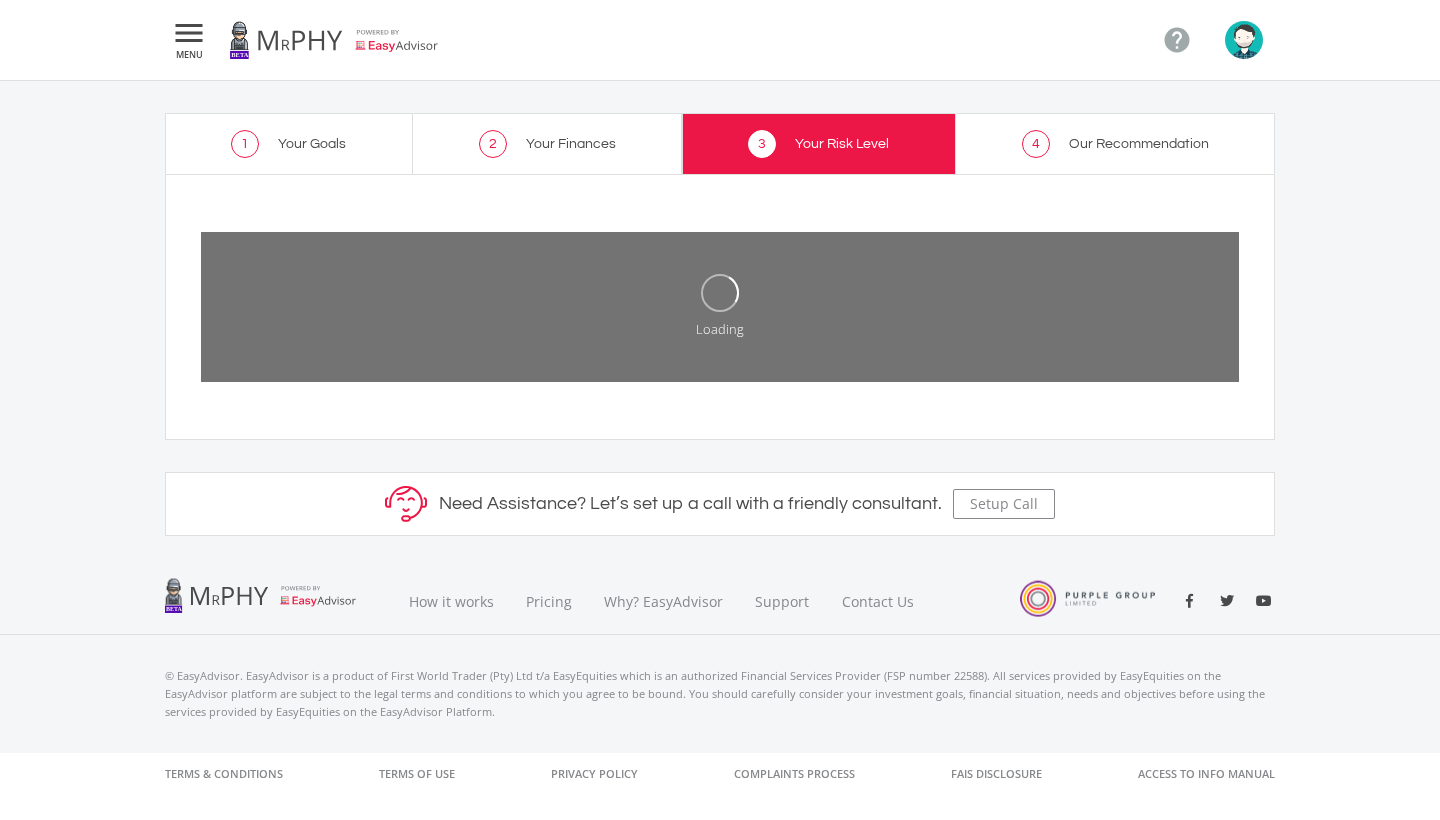 scroll, scrollTop: 0, scrollLeft: 0, axis: both 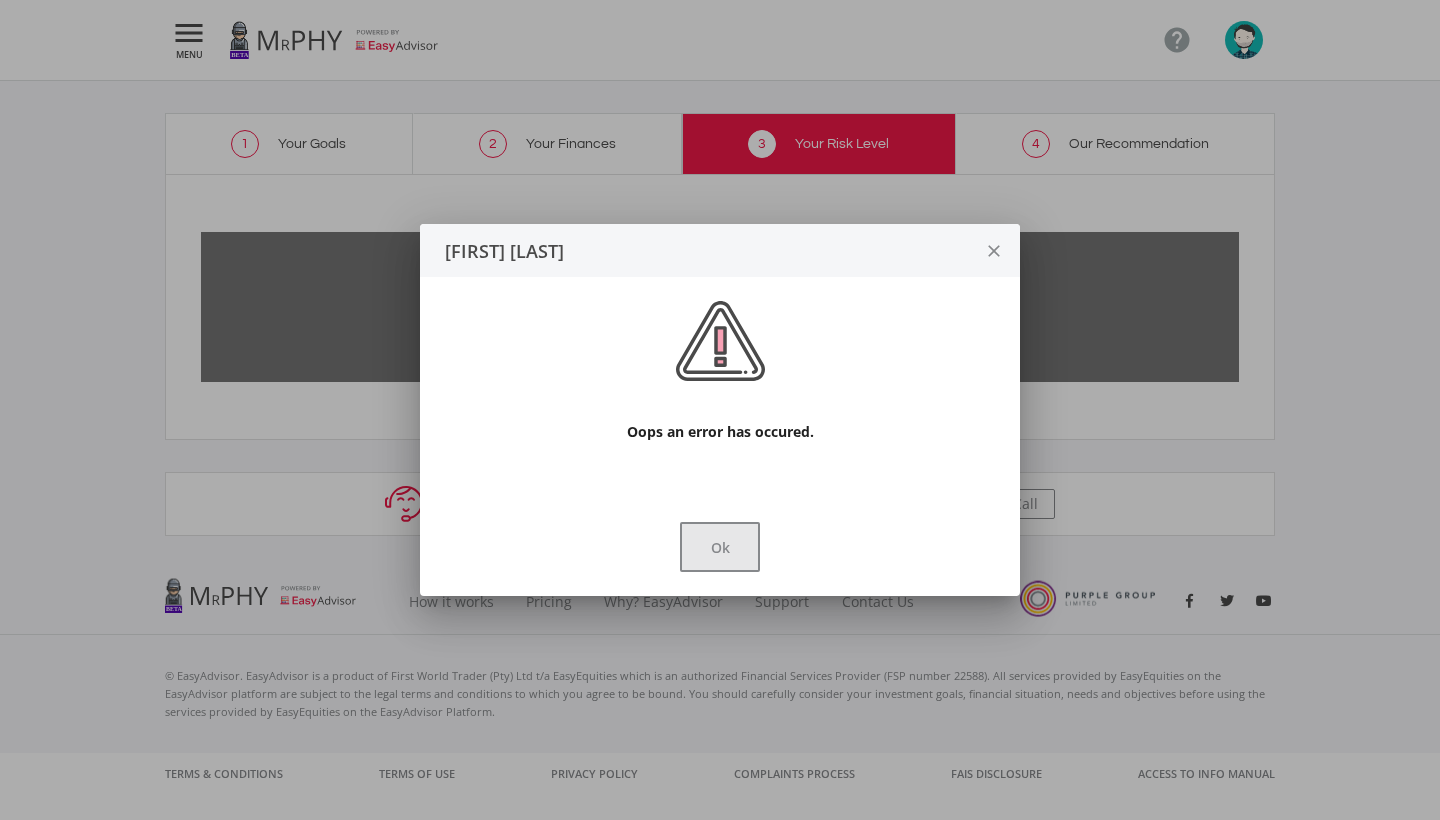 click on "Ok" at bounding box center (720, 547) 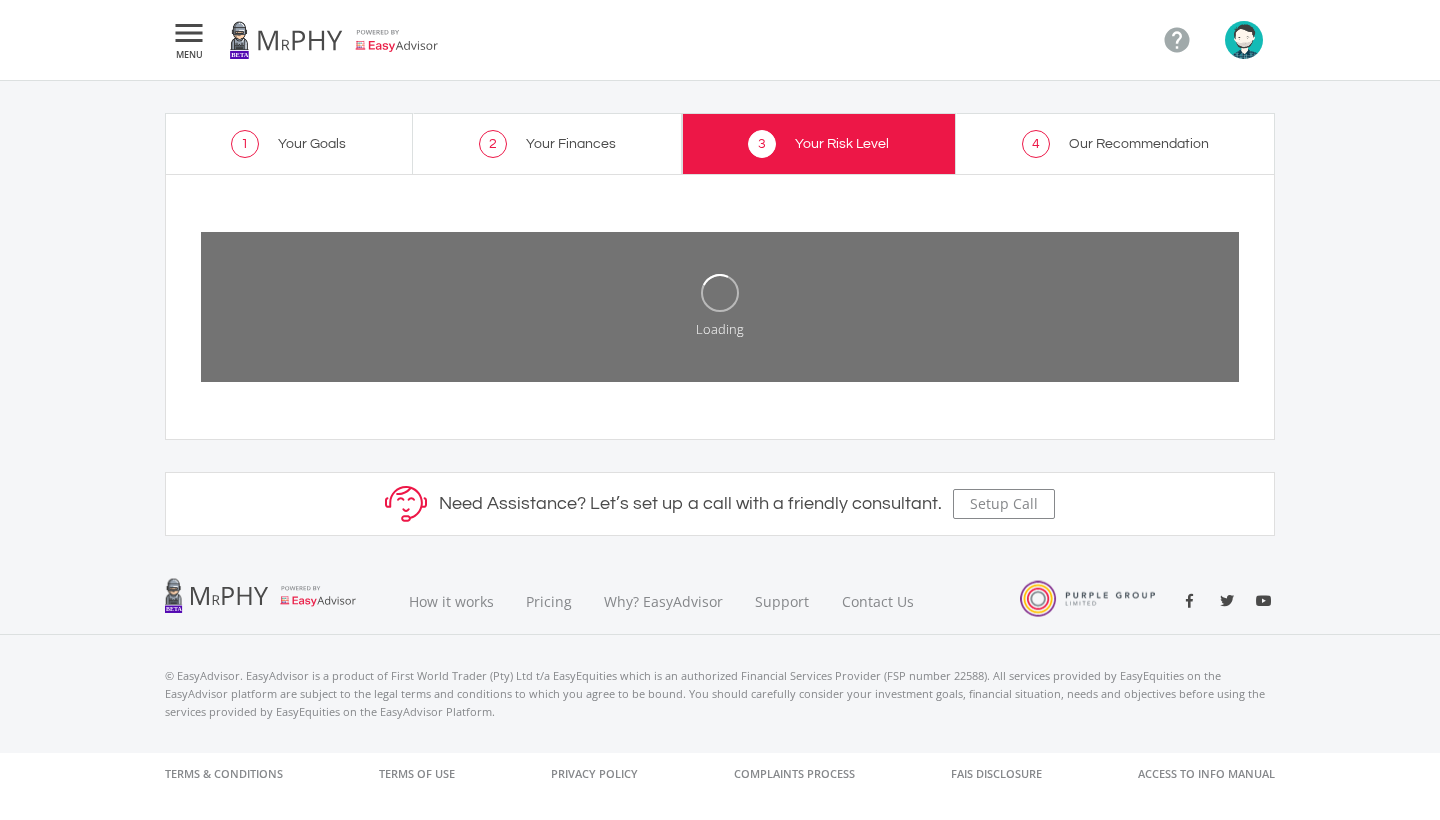 scroll, scrollTop: 0, scrollLeft: 0, axis: both 